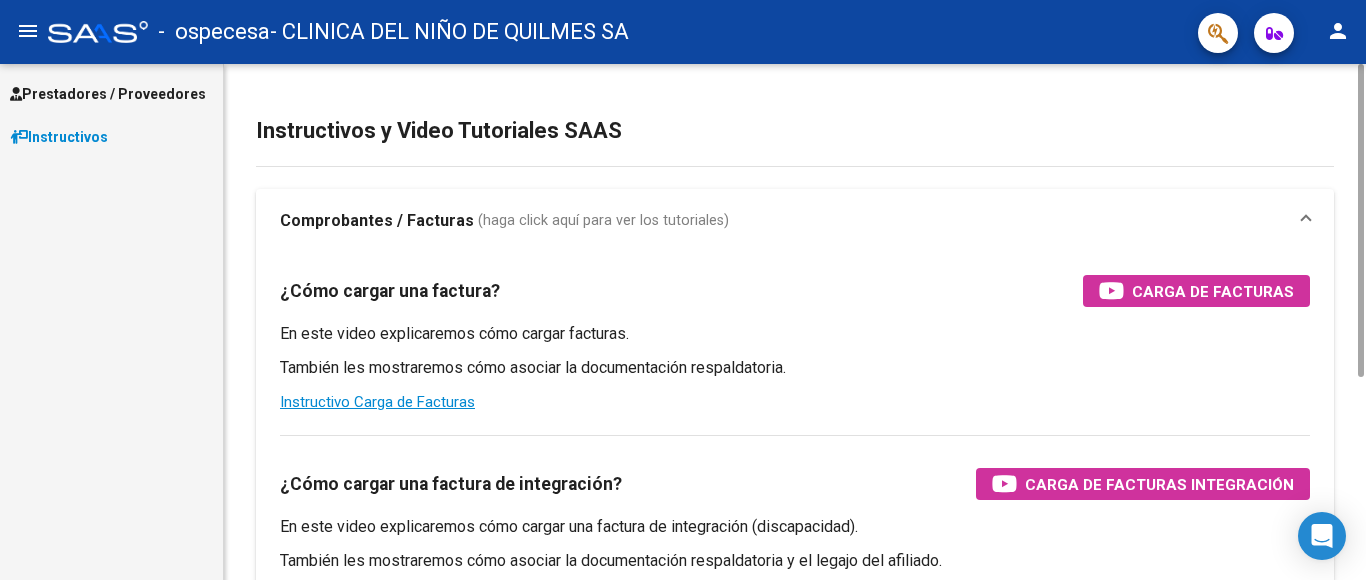 scroll, scrollTop: 0, scrollLeft: 0, axis: both 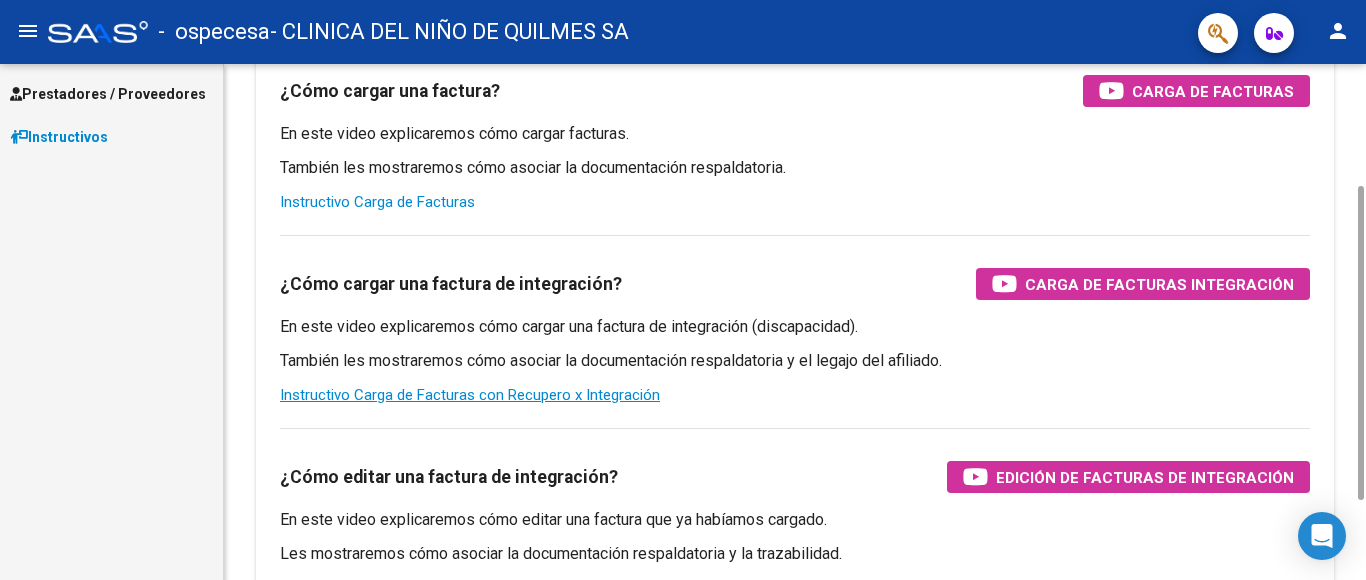 click on "Instructivo Carga de Facturas" at bounding box center [377, 202] 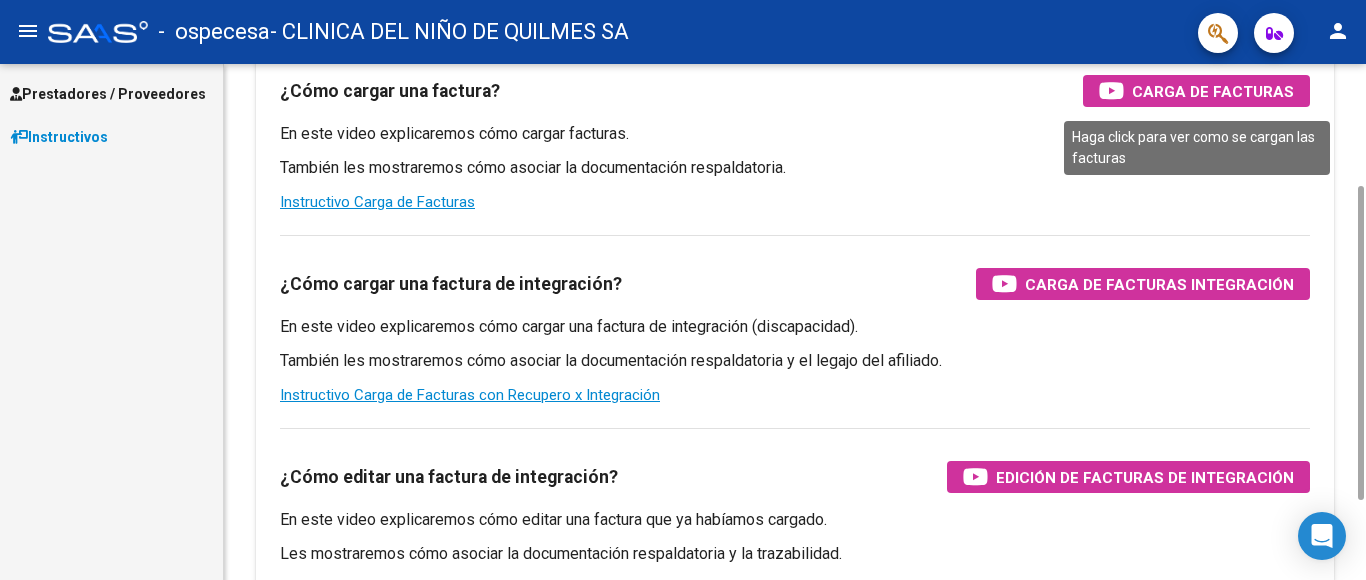click on "Carga de Facturas" at bounding box center [1213, 91] 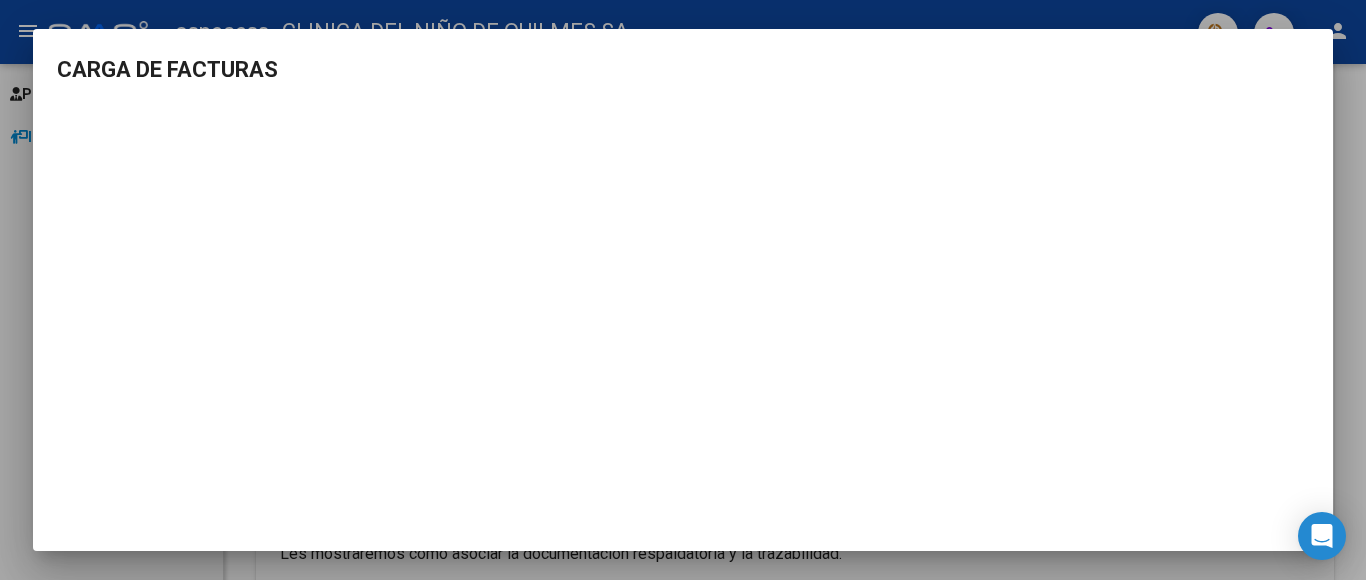 scroll, scrollTop: 26, scrollLeft: 0, axis: vertical 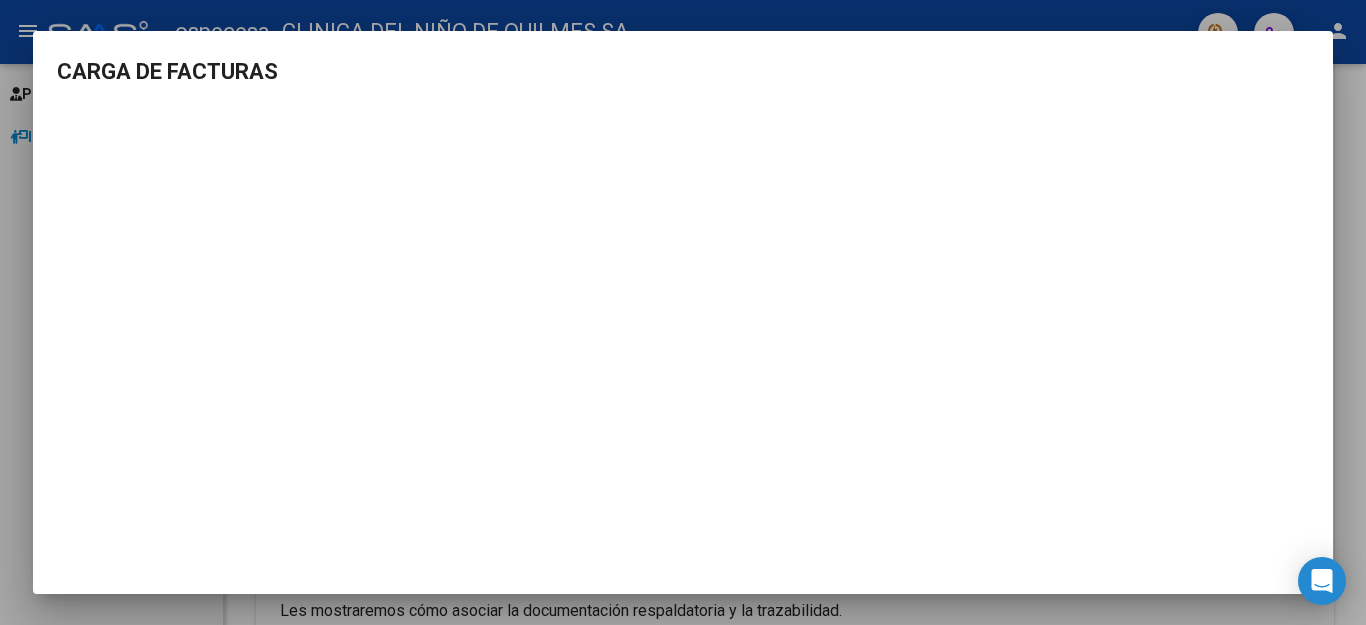 click on "CARGA DE FACTURAS" at bounding box center (683, 312) 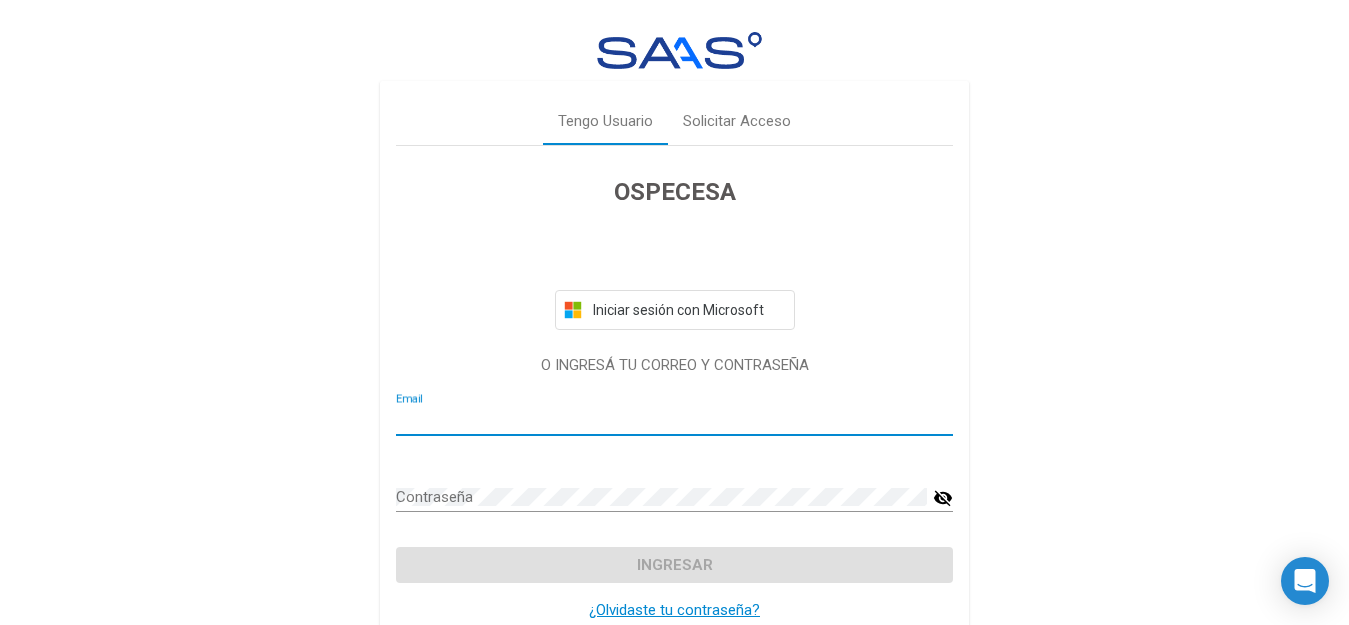 type on "[EMAIL_ADDRESS][DOMAIN_NAME]" 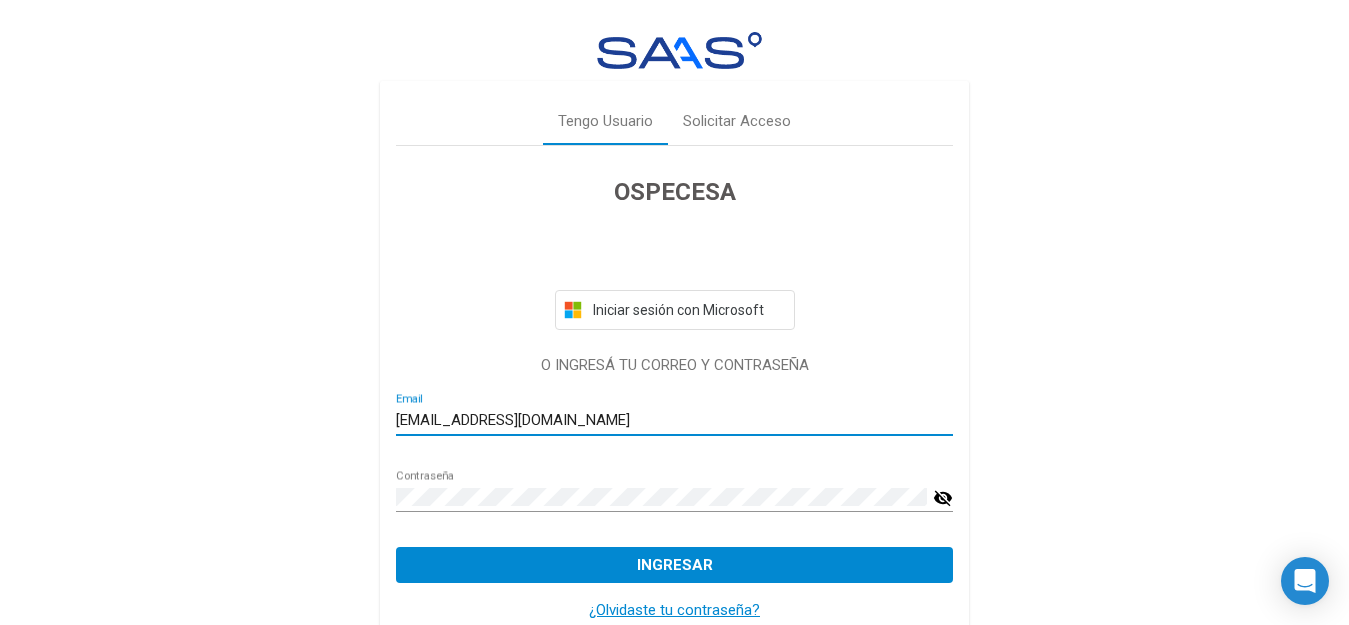 click on "Ingresar" at bounding box center (675, 565) 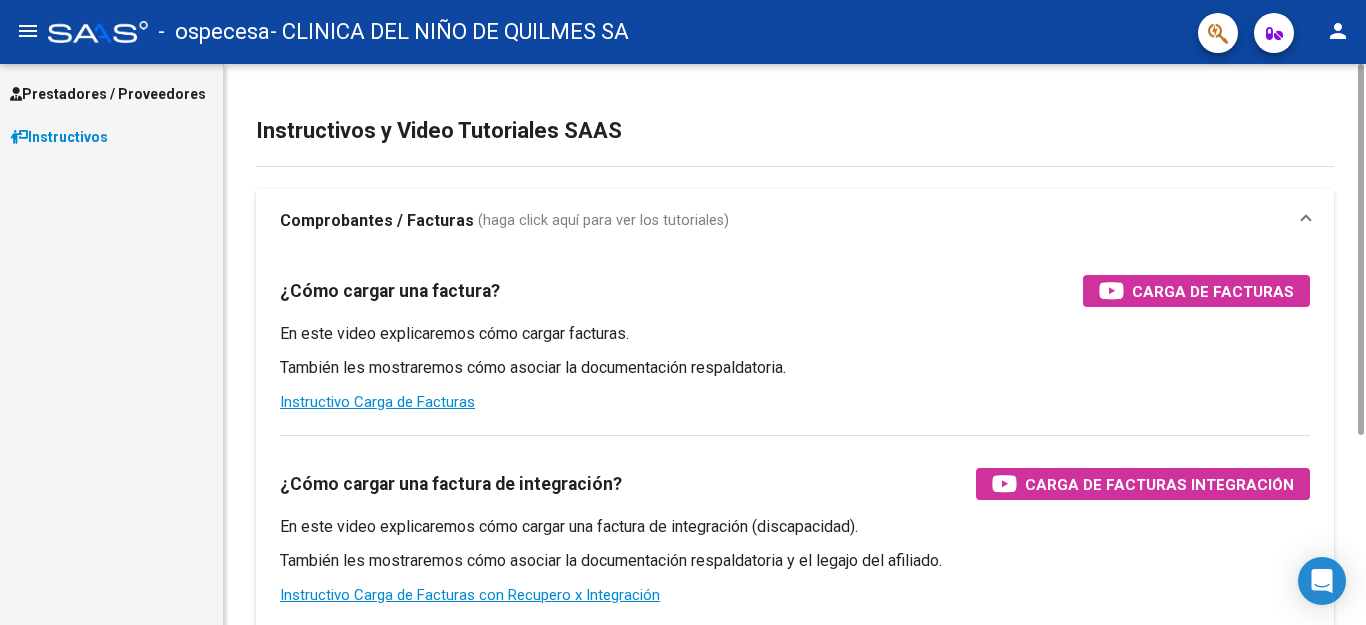scroll, scrollTop: 286, scrollLeft: 0, axis: vertical 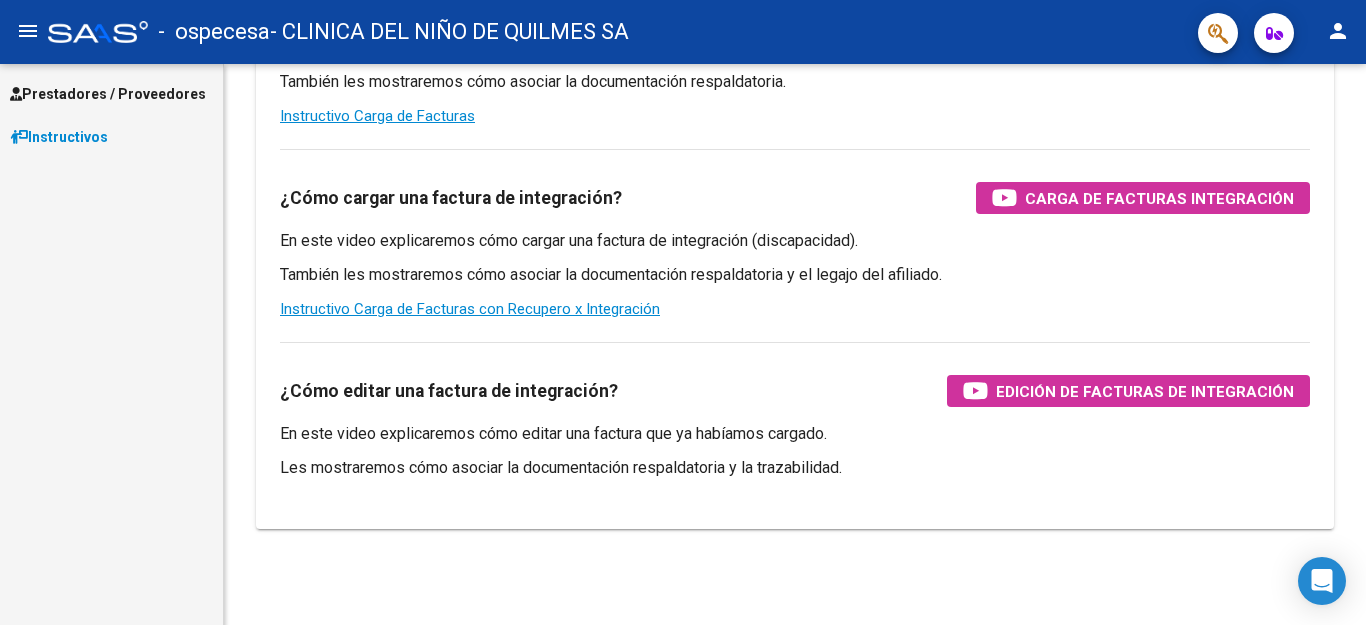 click on "Prestadores / Proveedores" at bounding box center [108, 94] 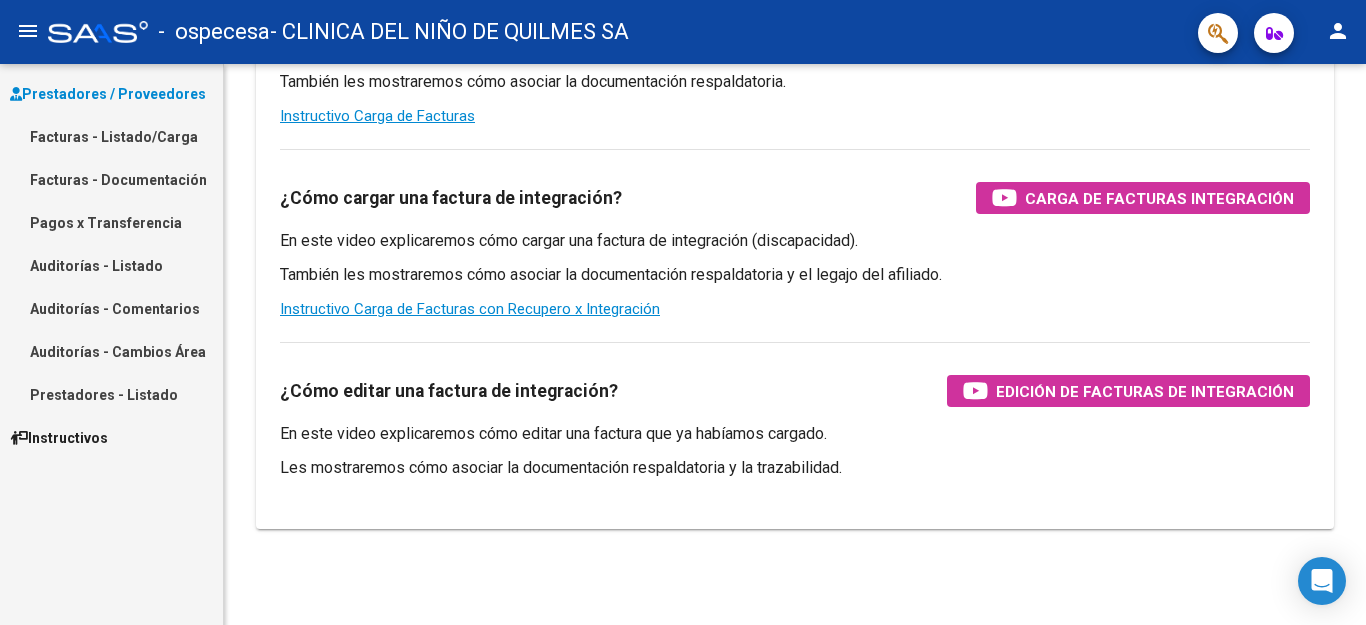 click on "Facturas - Documentación" at bounding box center (111, 179) 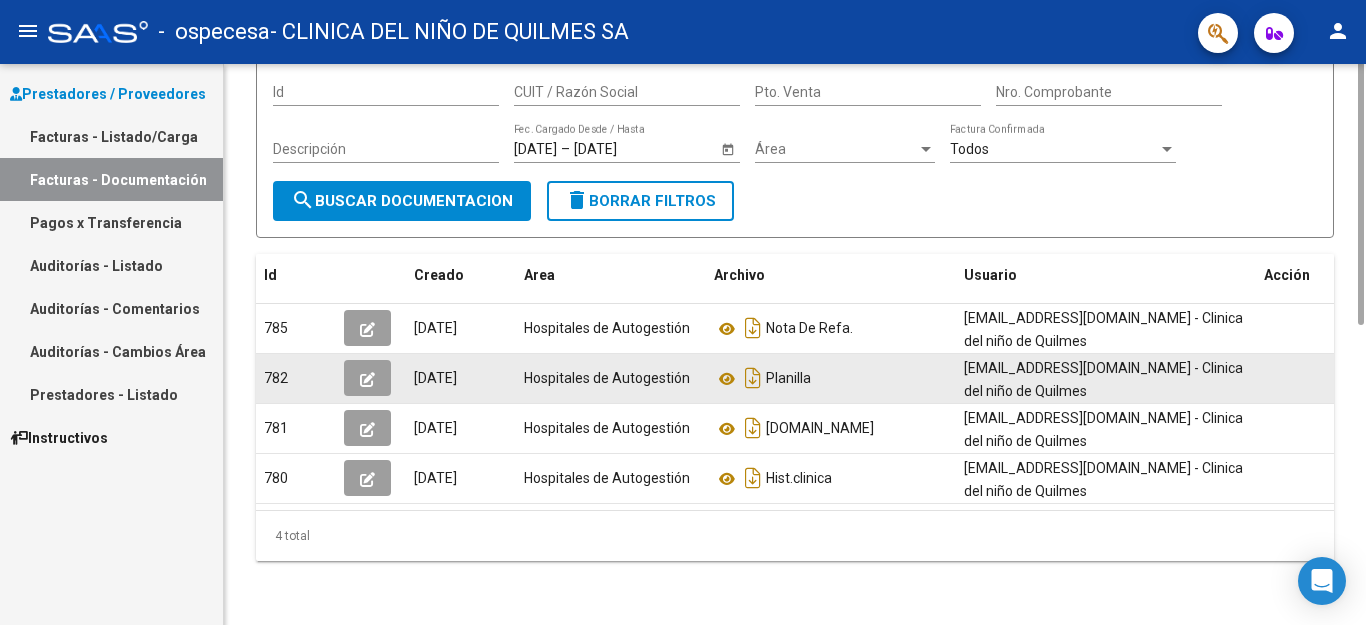 scroll, scrollTop: 0, scrollLeft: 0, axis: both 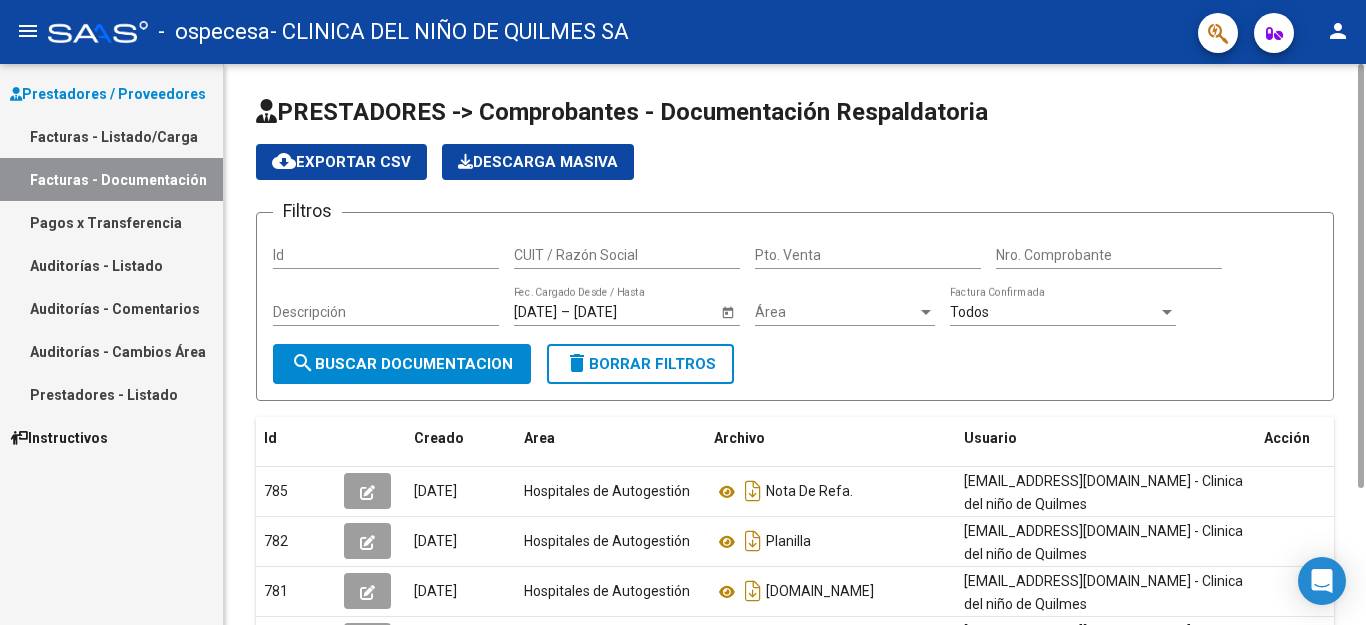click on "search  Buscar Documentacion" 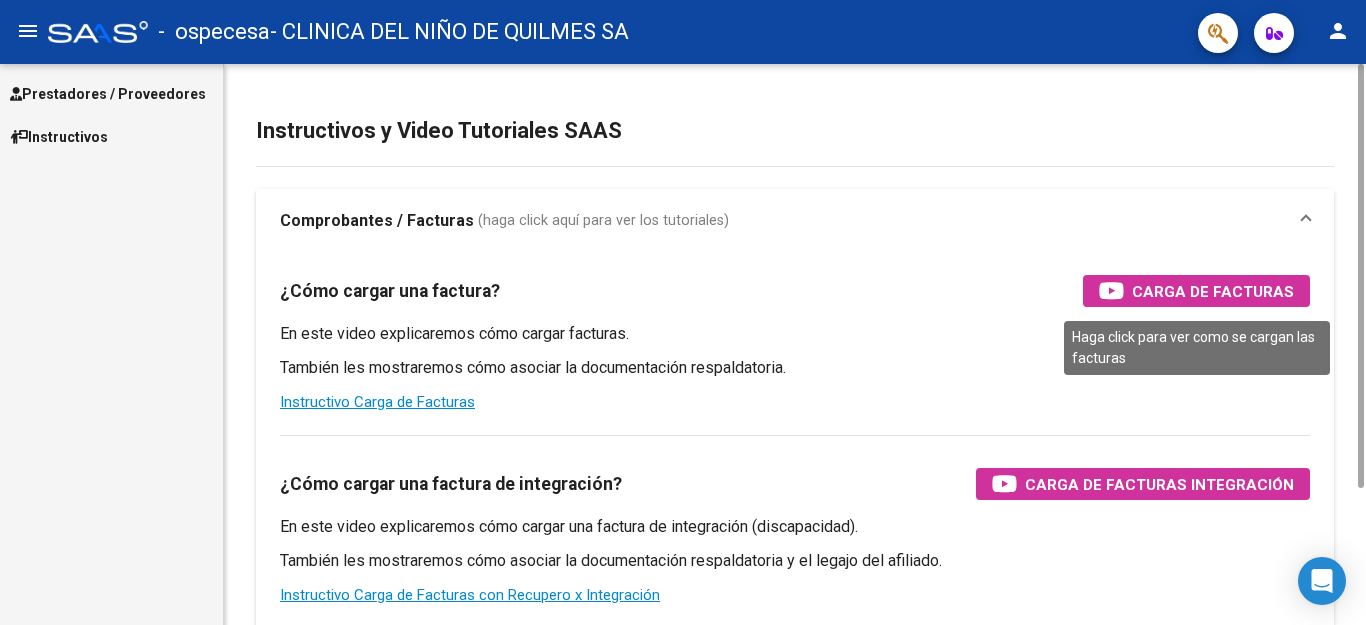 click on "Carga de Facturas" at bounding box center (1196, 291) 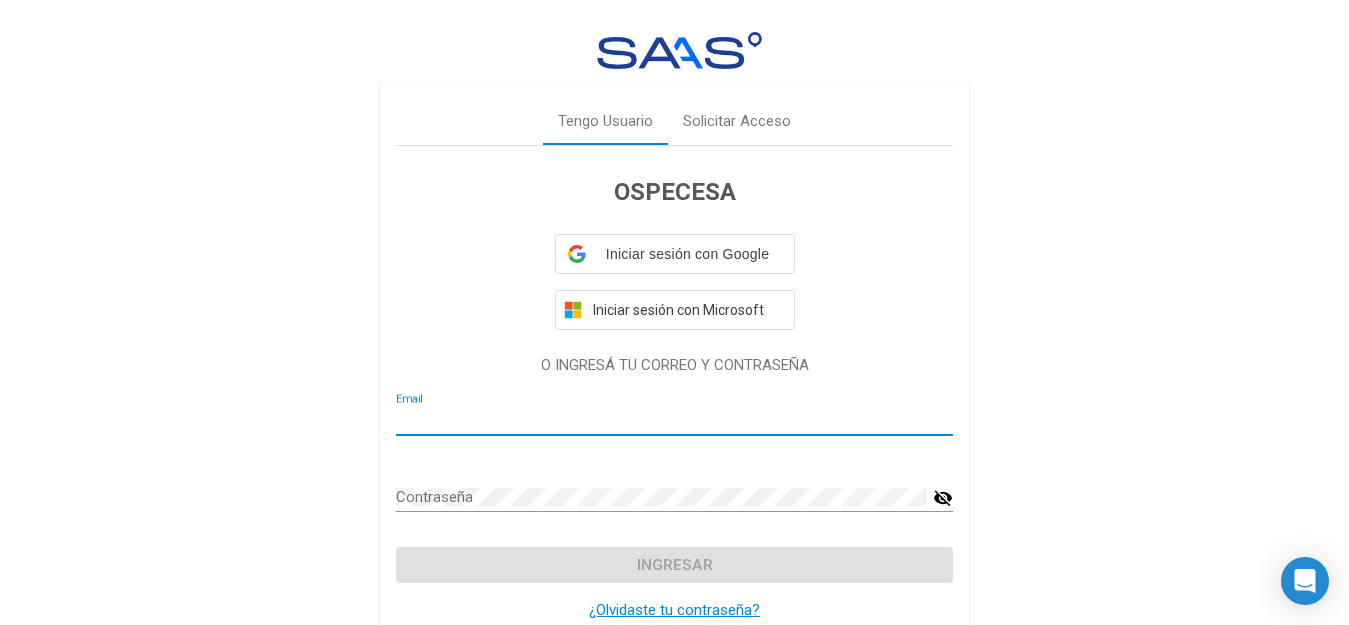 type on "[EMAIL_ADDRESS][DOMAIN_NAME]" 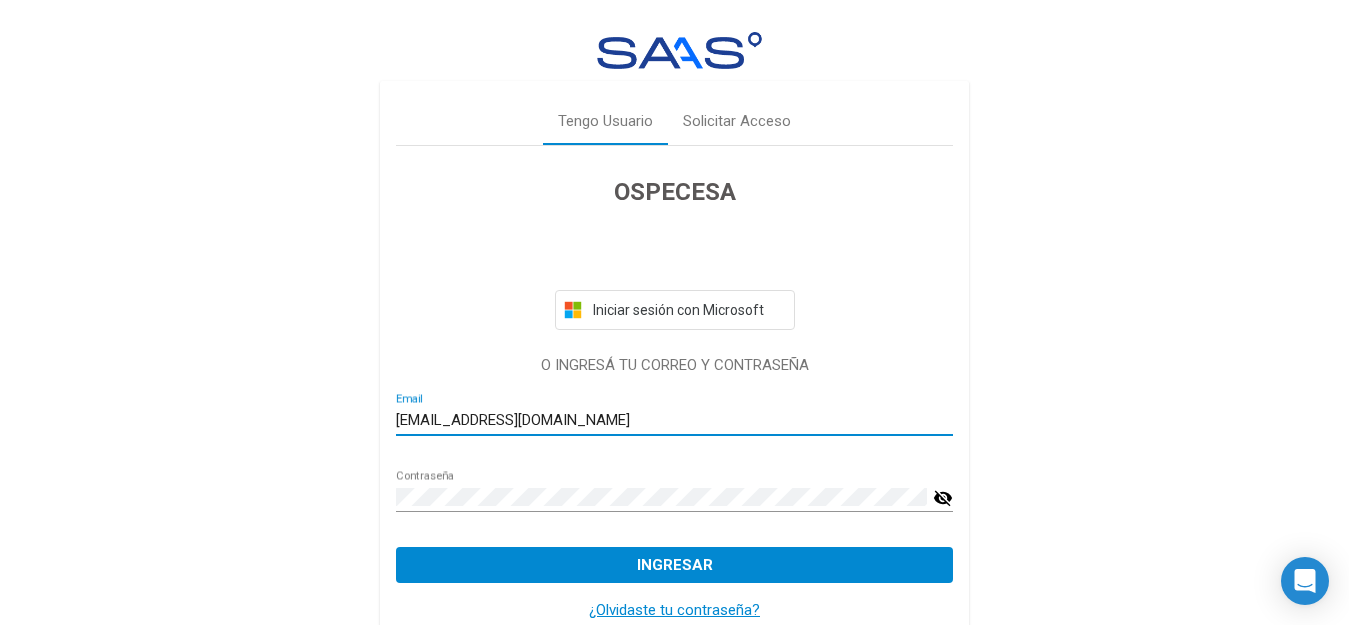 click on "Ingresar" at bounding box center [674, 565] 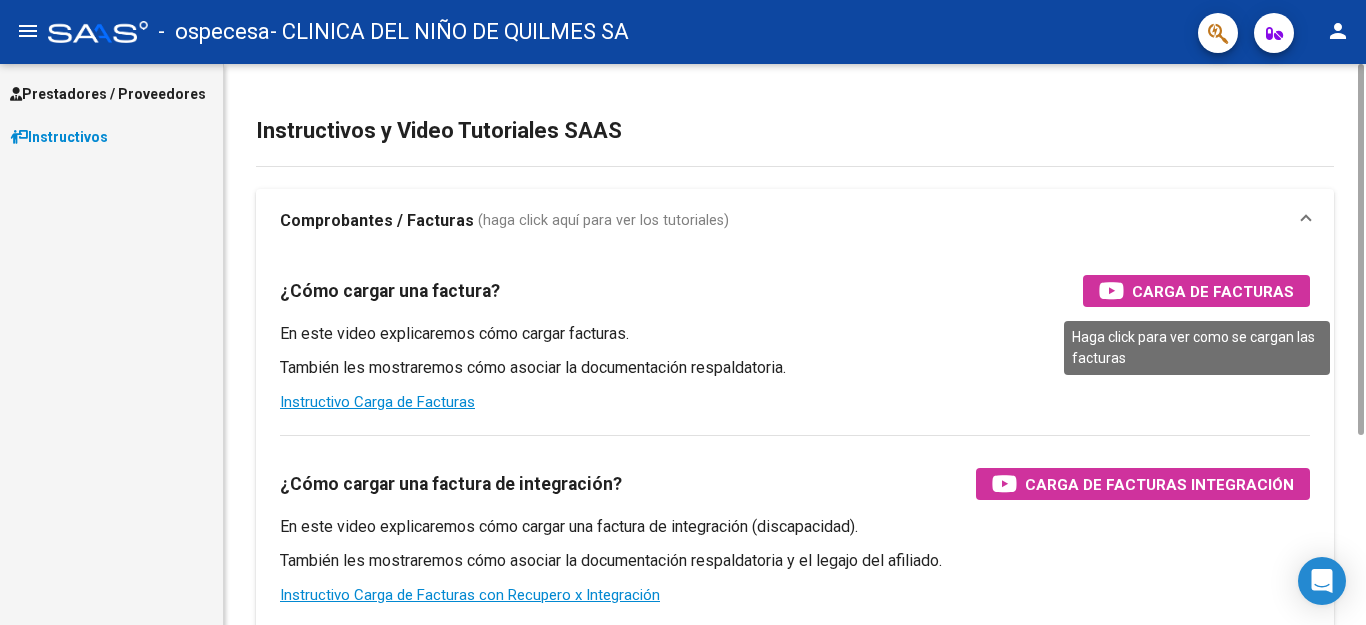click on "Carga de Facturas" at bounding box center (1213, 291) 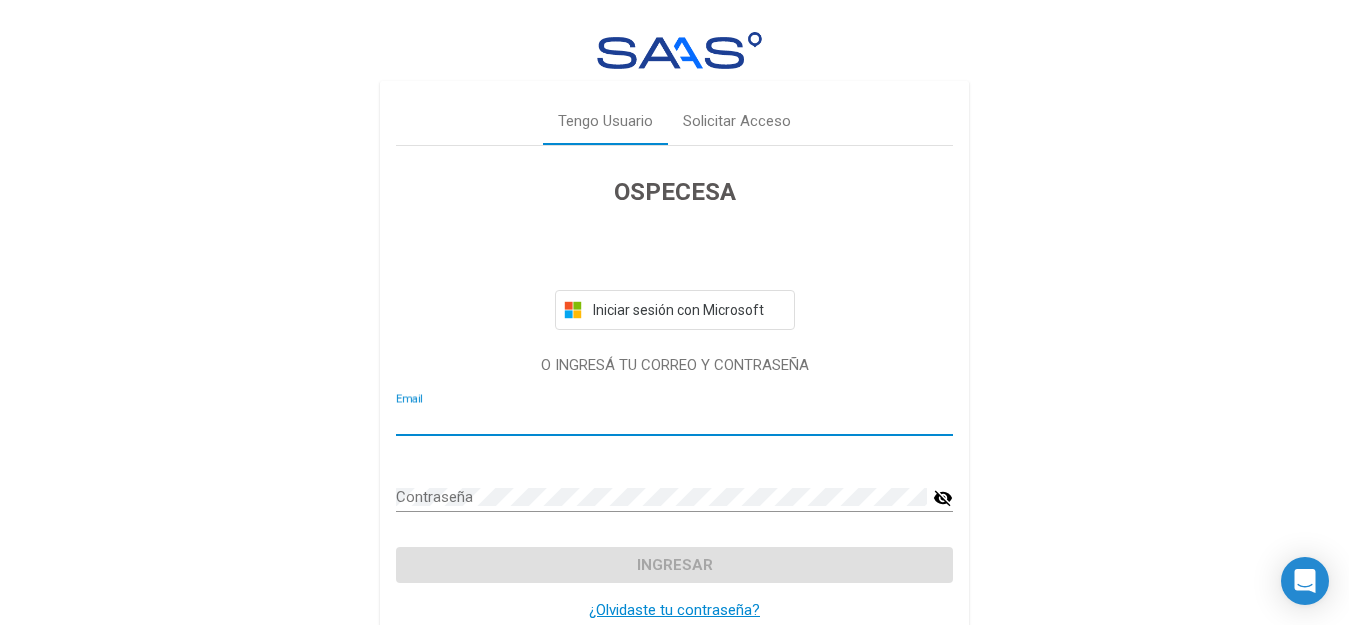 type on "[EMAIL_ADDRESS][DOMAIN_NAME]" 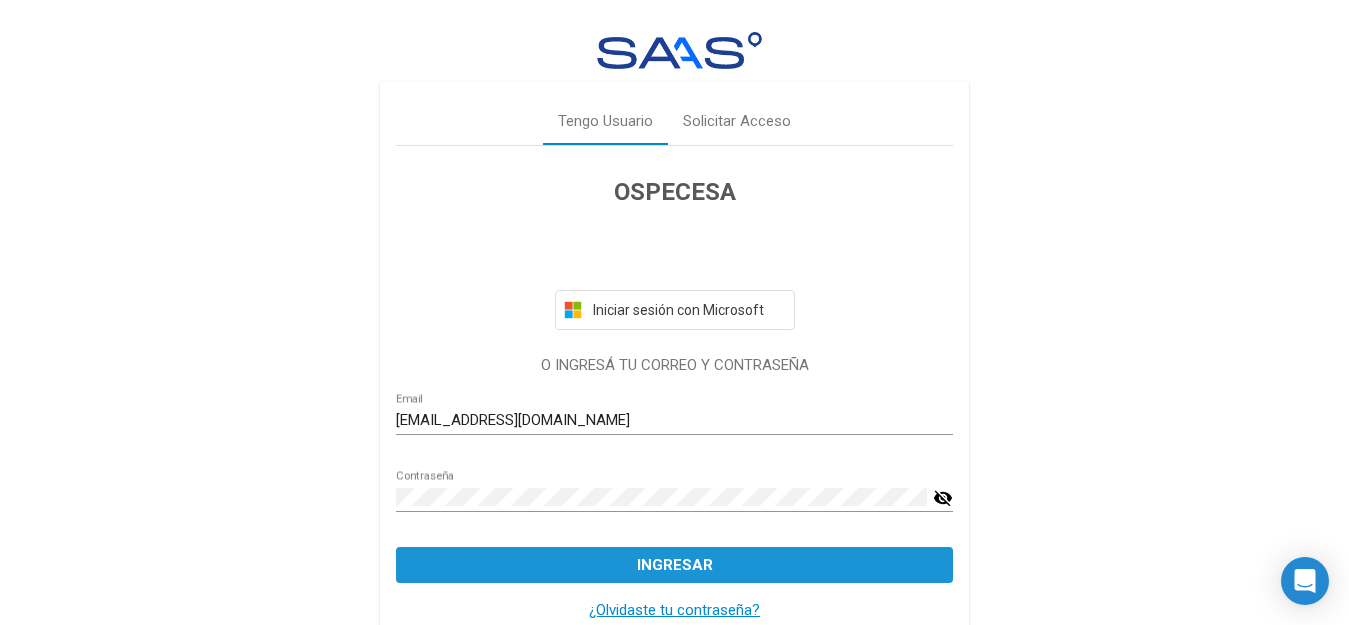 click on "Ingresar" at bounding box center (675, 565) 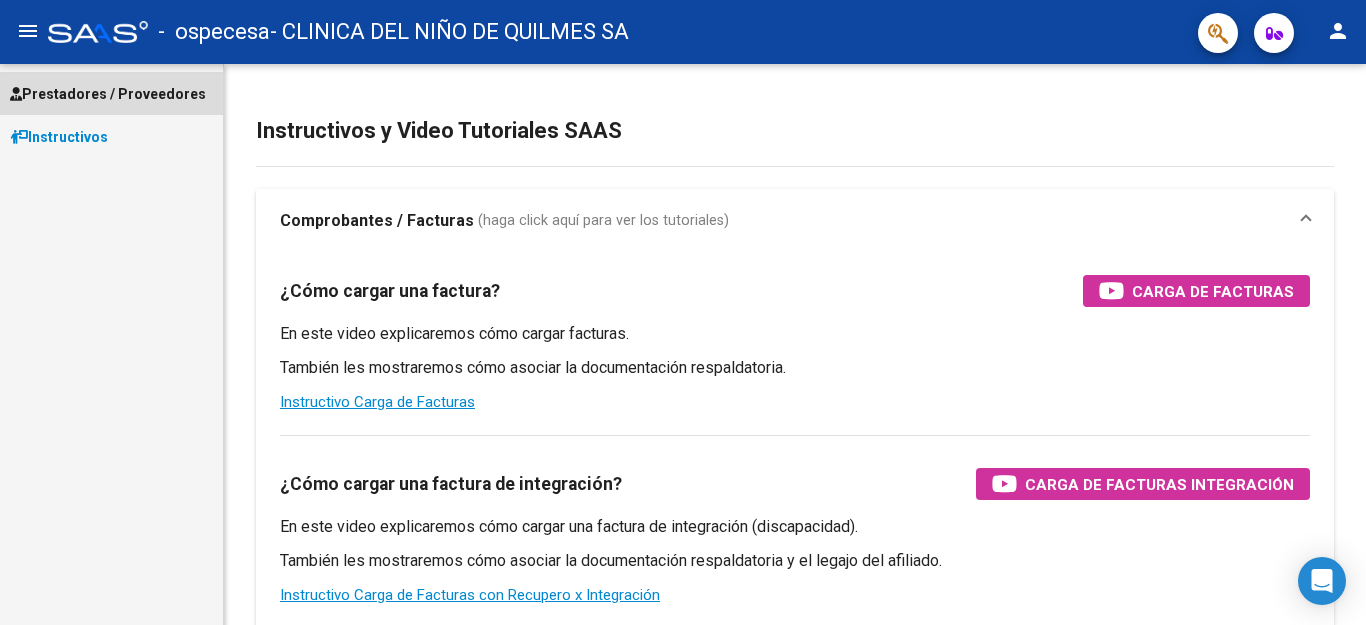 click on "Prestadores / Proveedores" at bounding box center [108, 94] 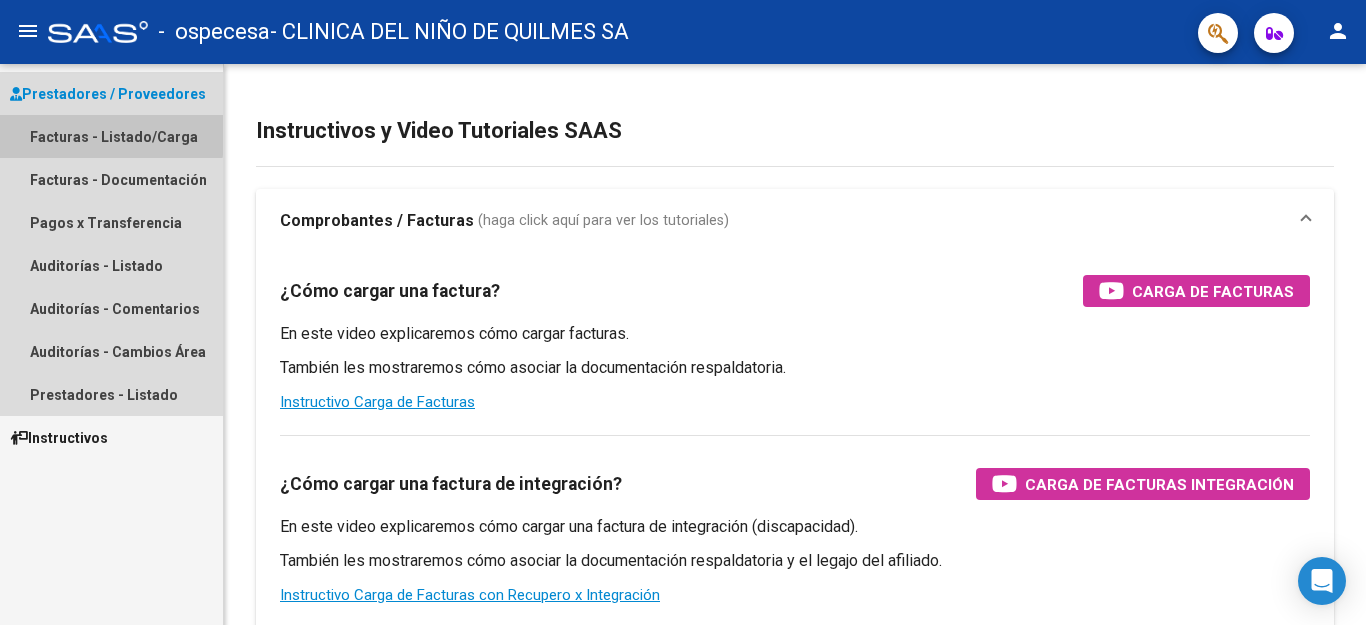 click on "Facturas - Listado/Carga" at bounding box center [111, 136] 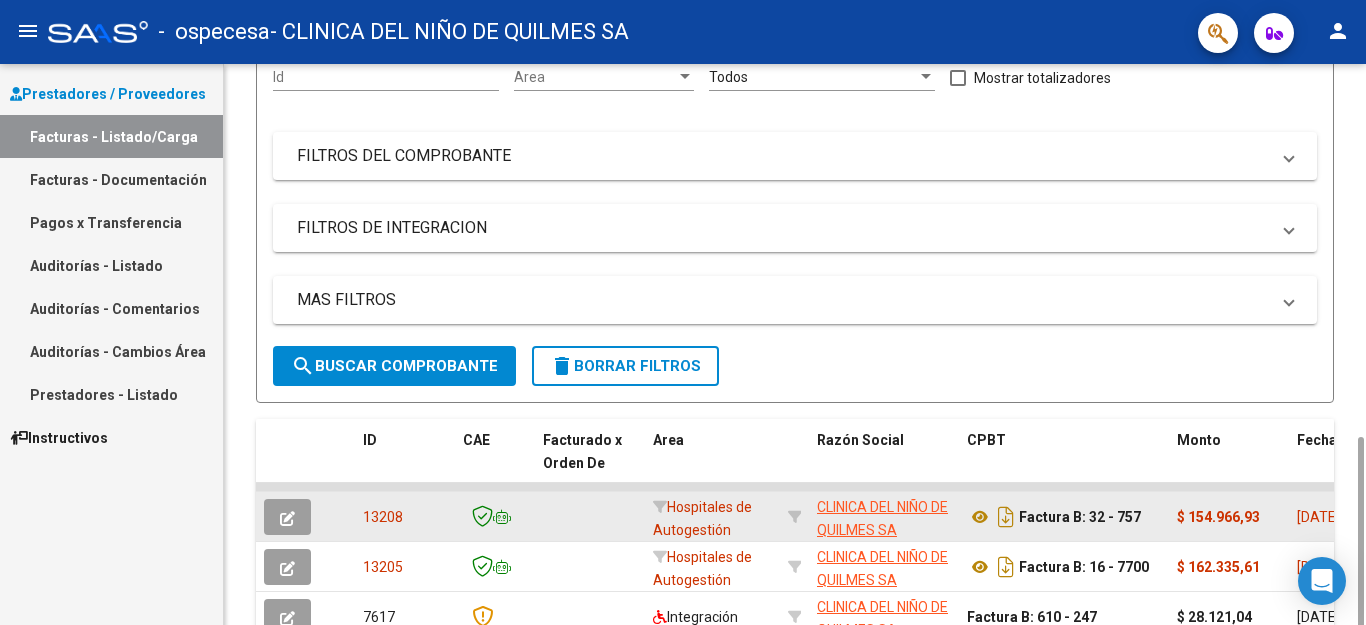 scroll, scrollTop: 355, scrollLeft: 0, axis: vertical 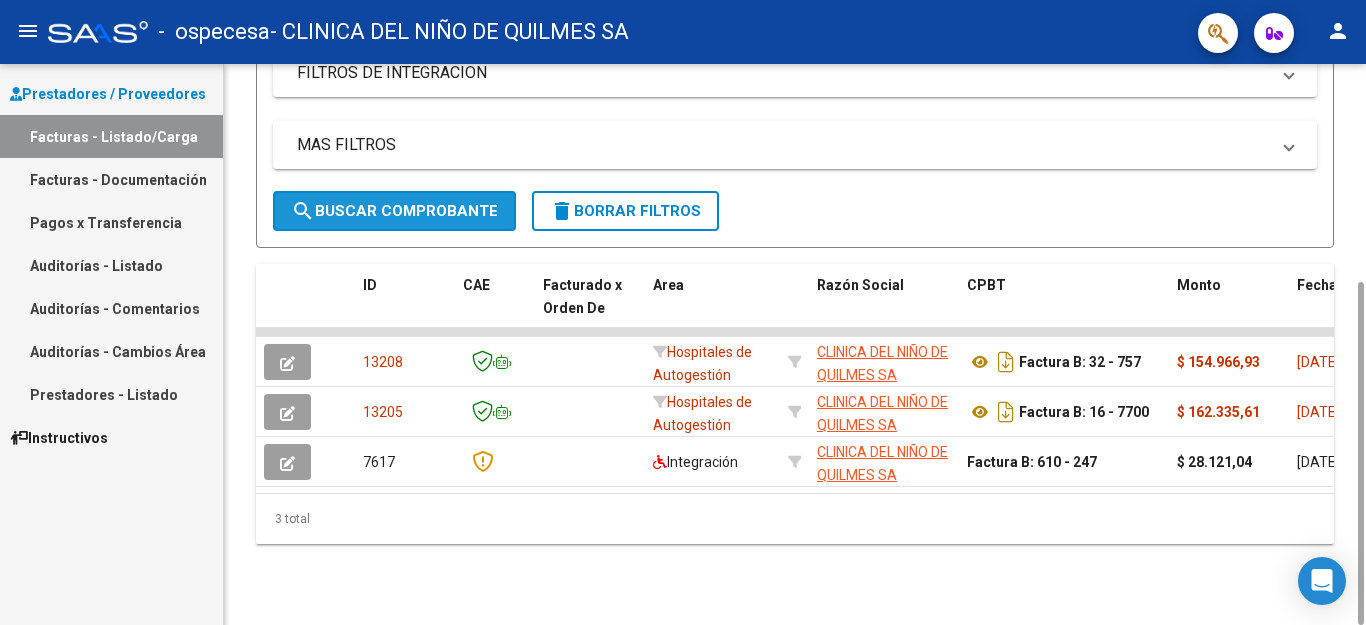 click on "search  Buscar Comprobante" 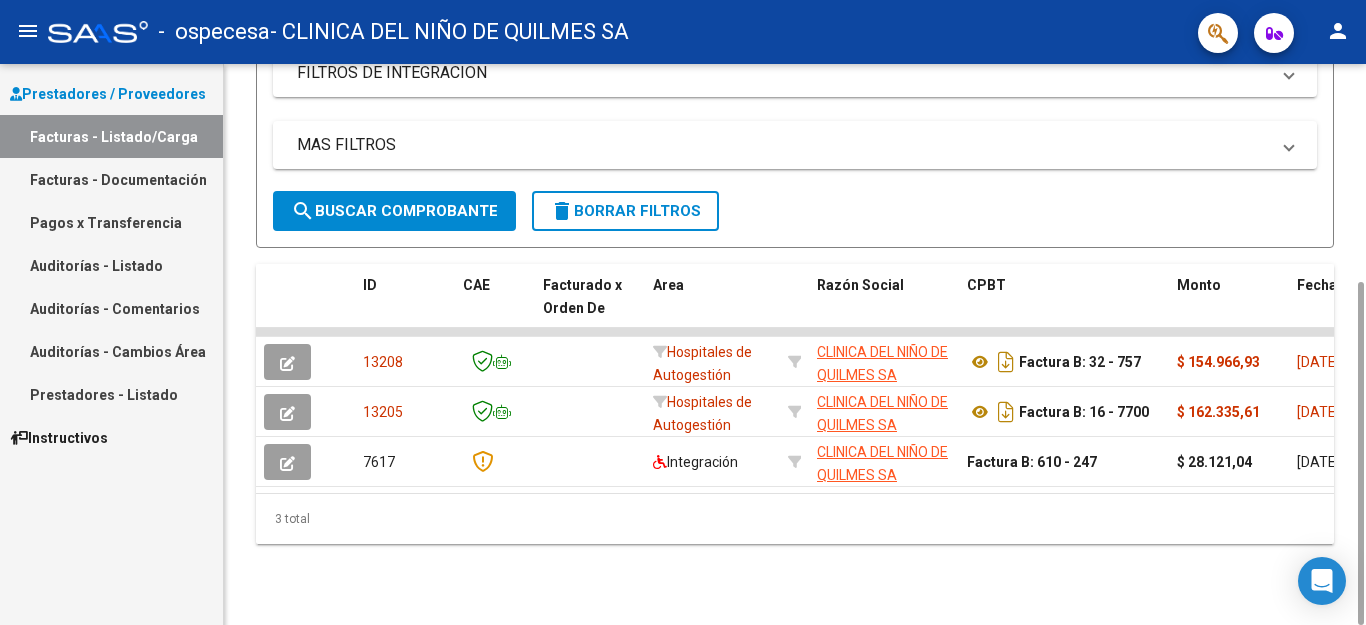 scroll, scrollTop: 0, scrollLeft: 0, axis: both 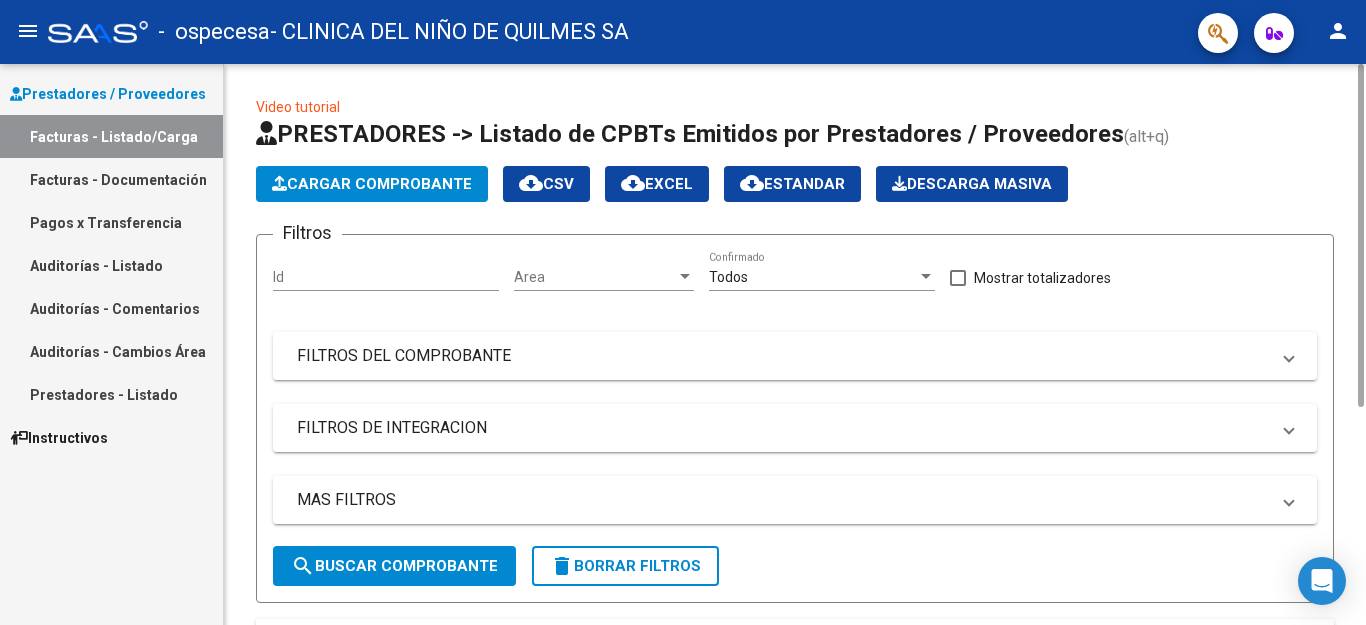 click on "Cargar Comprobante" 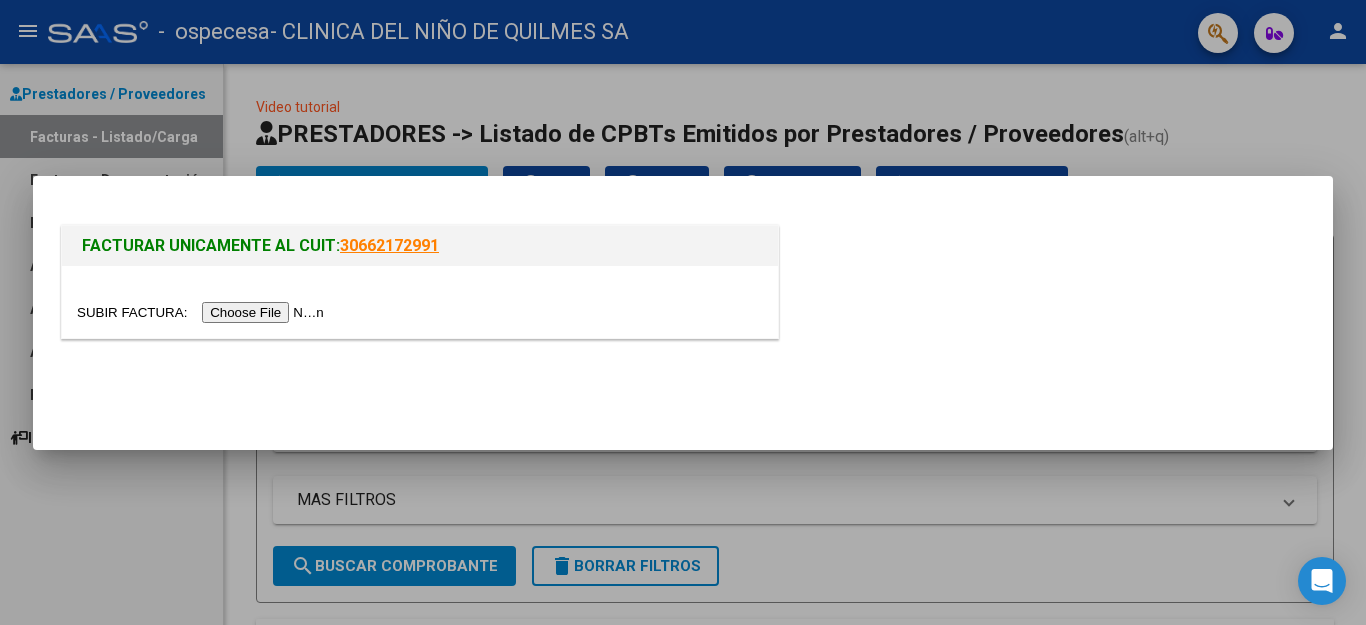 click at bounding box center [203, 312] 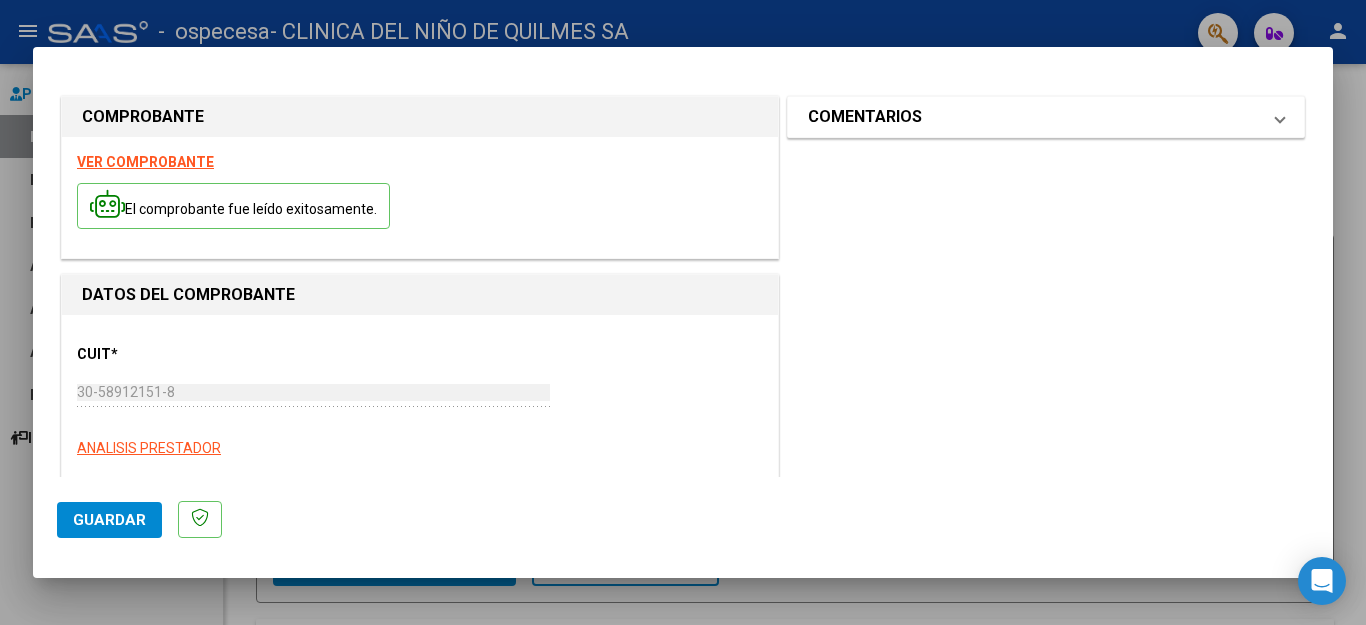 click on "COMENTARIOS" at bounding box center (865, 117) 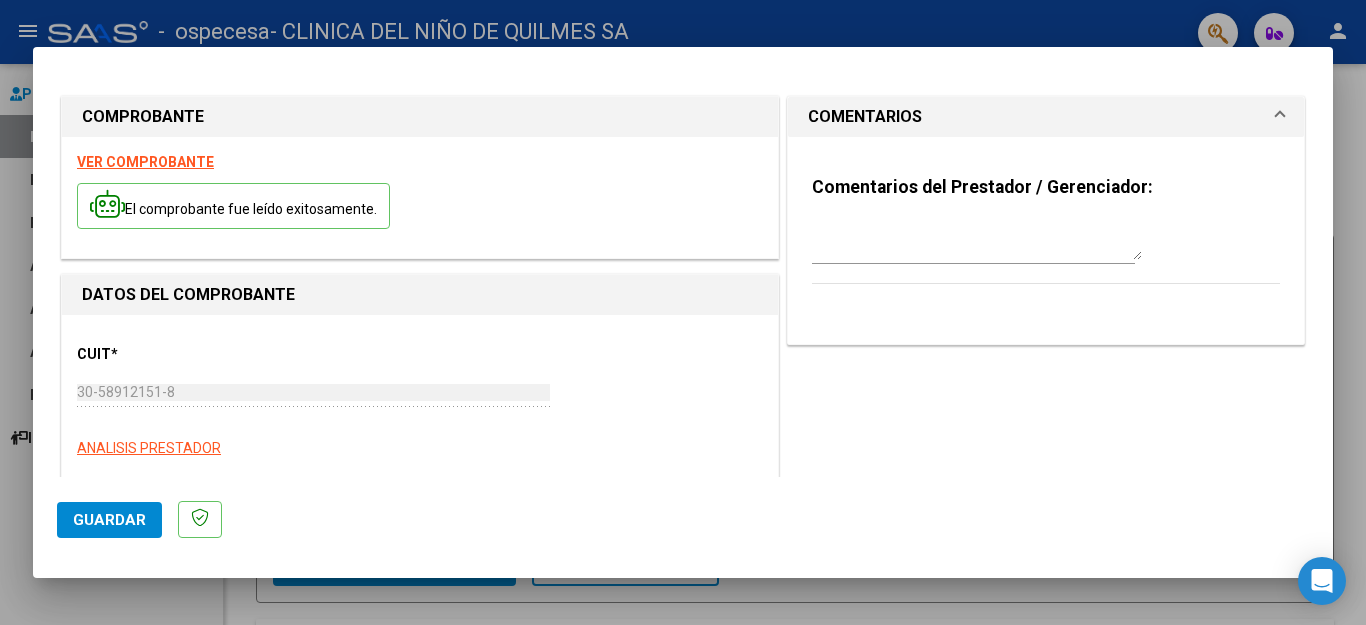 click at bounding box center (977, 240) 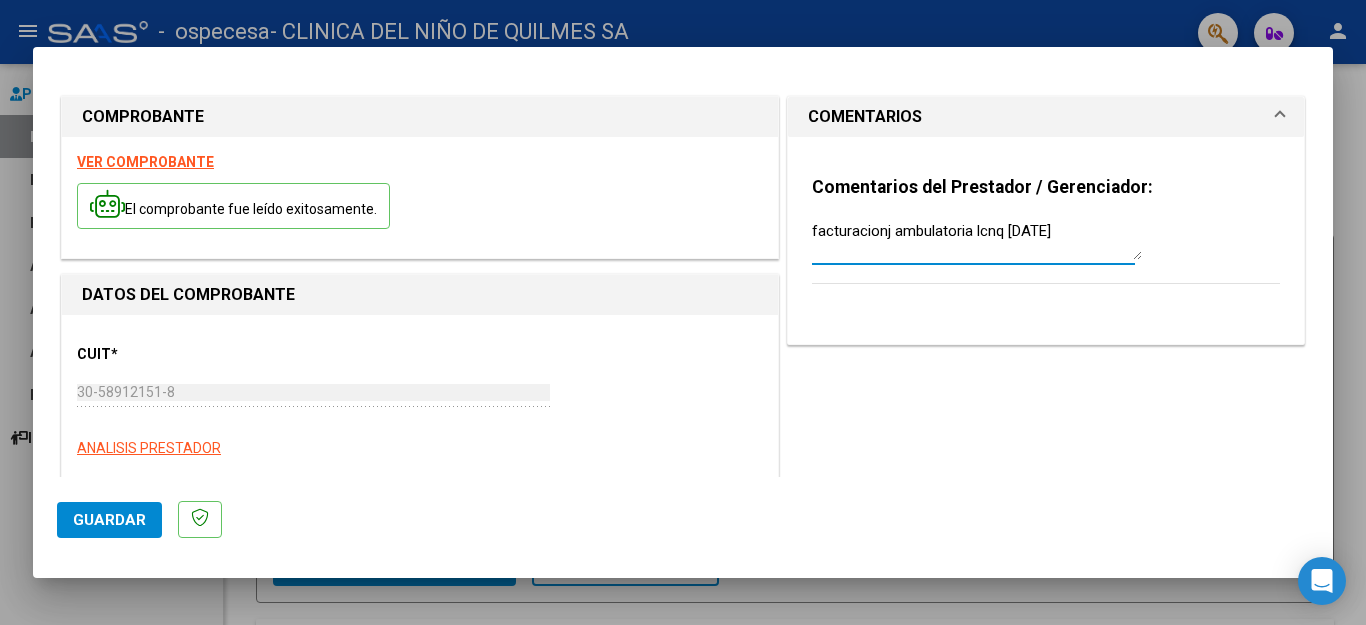 type on "facturacionj ambulatoria lcnq [DATE]" 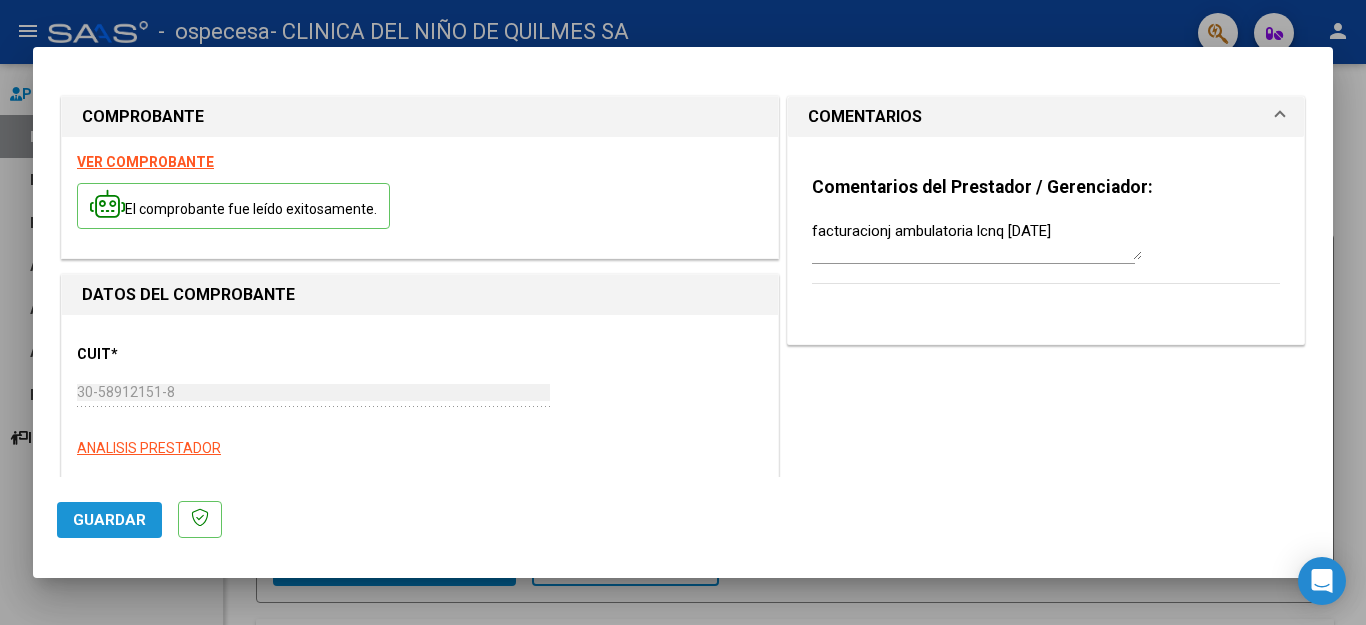 click on "Guardar" 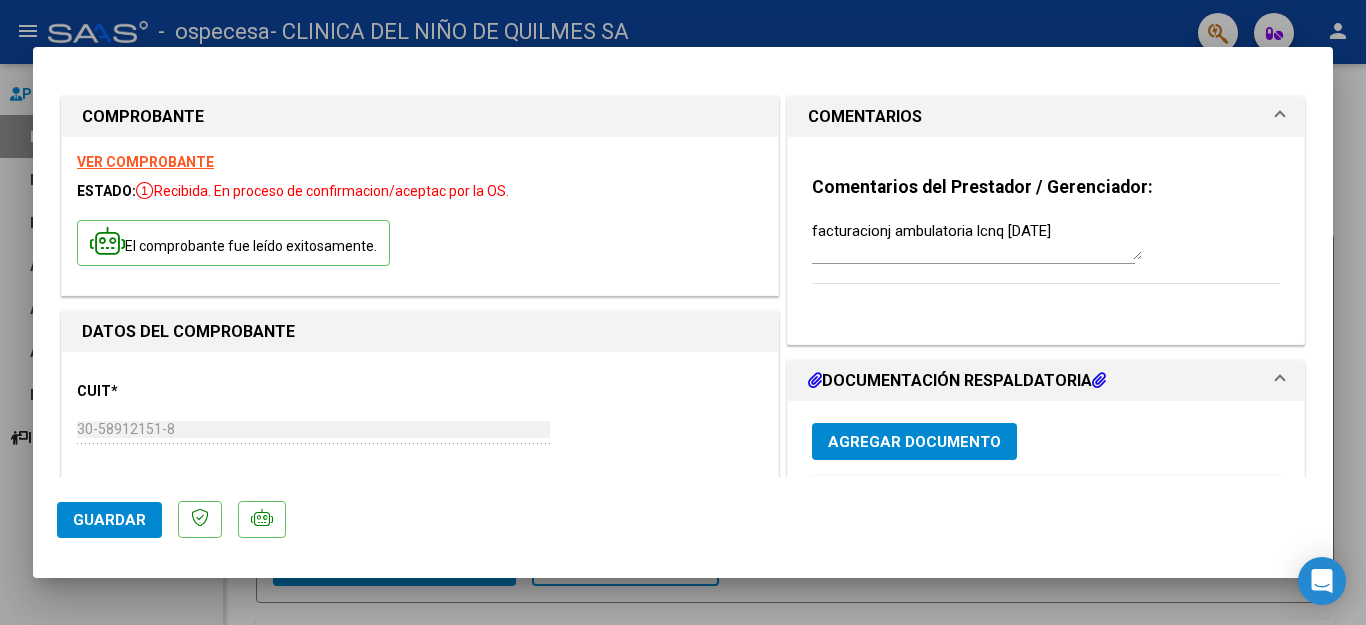 click on "Agregar Documento" at bounding box center (914, 442) 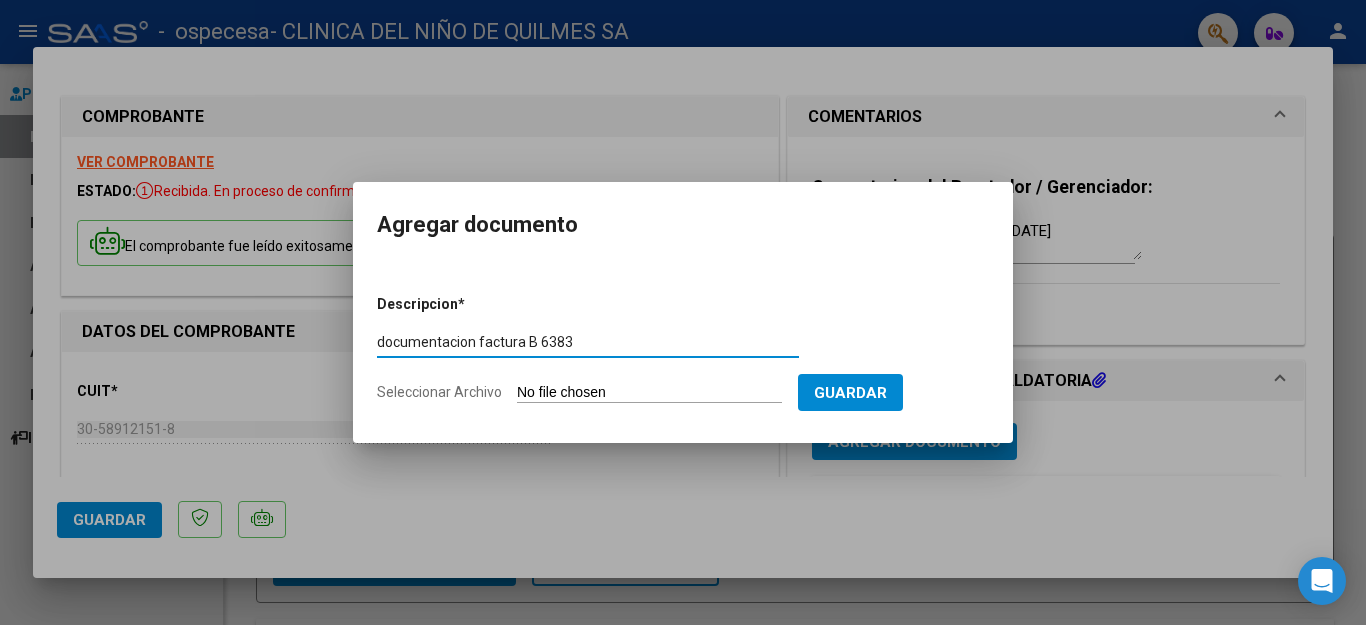 type on "documentacion factura B 6383" 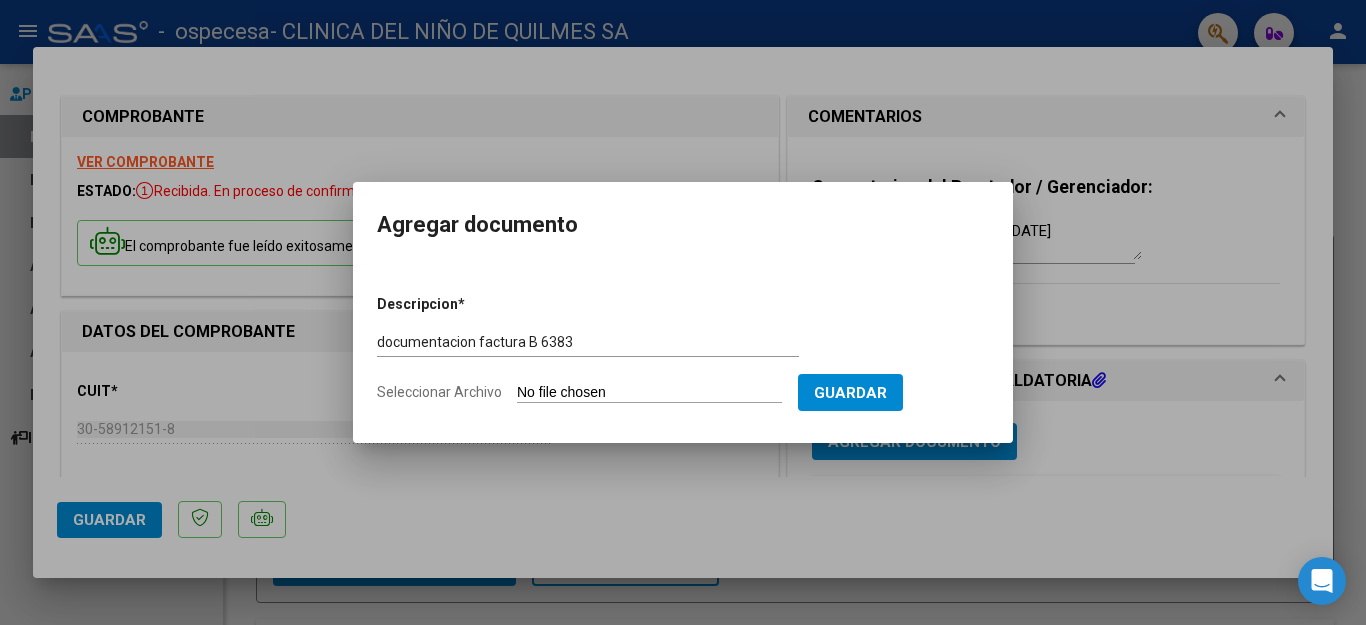 click on "Seleccionar Archivo" at bounding box center [649, 393] 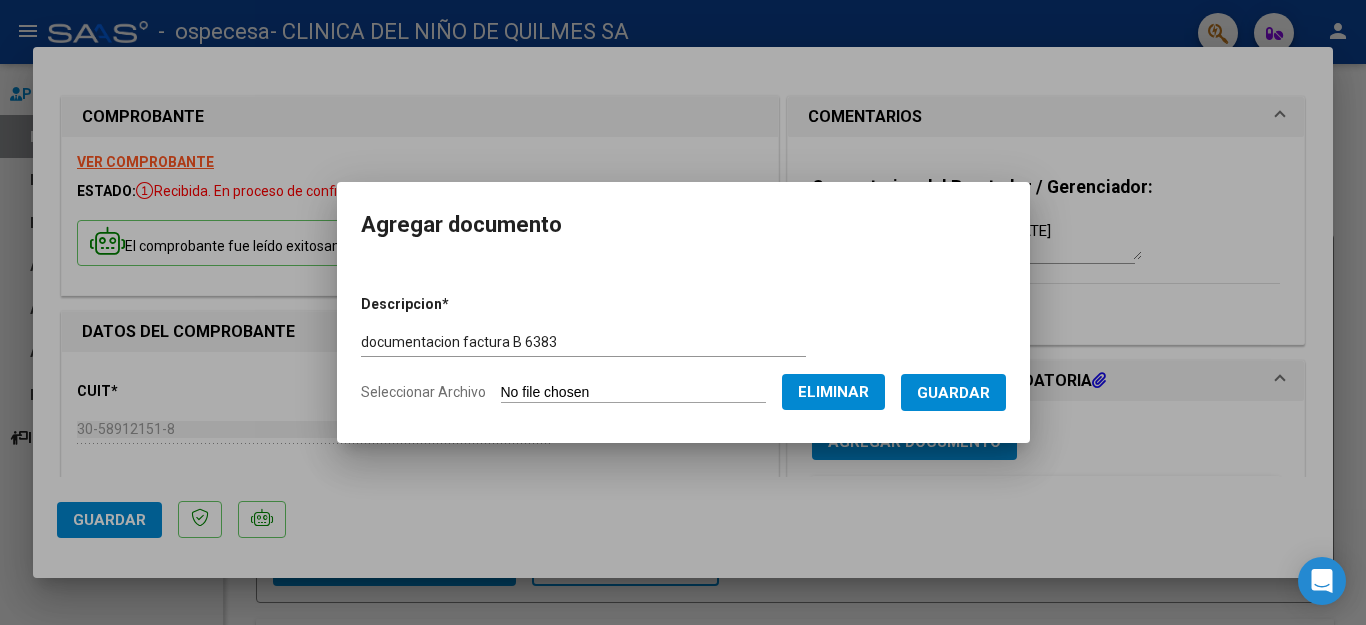 click on "Guardar" at bounding box center (953, 393) 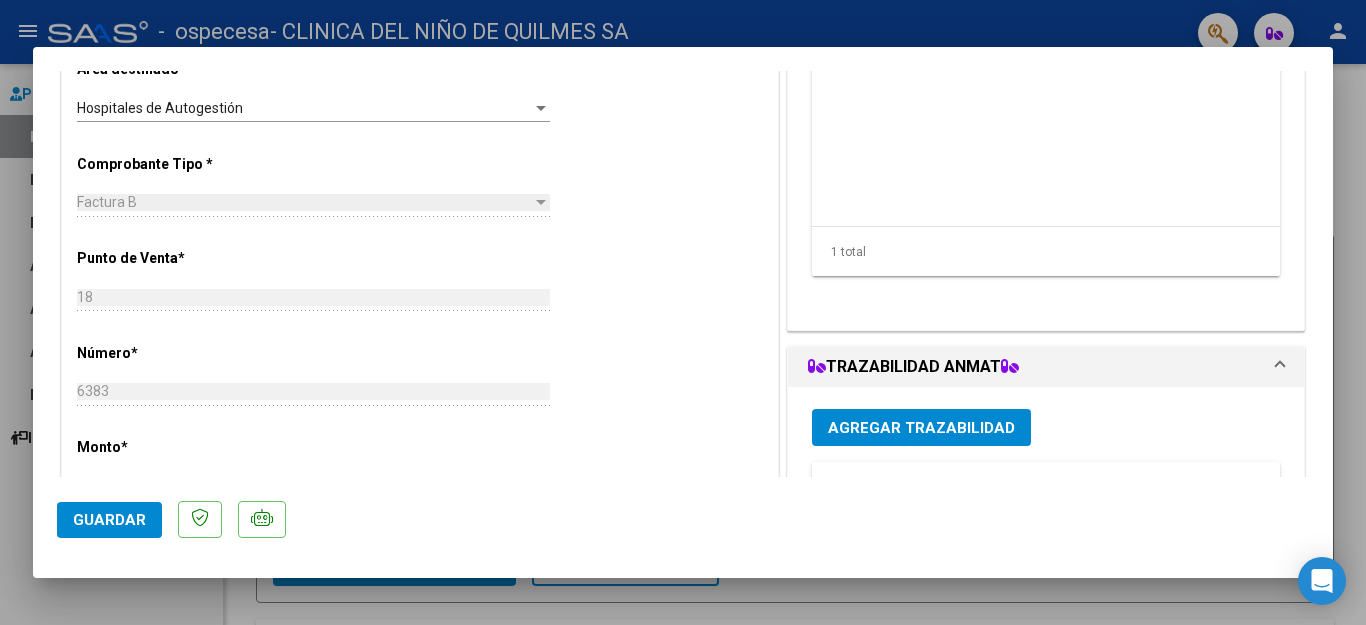 scroll, scrollTop: 200, scrollLeft: 0, axis: vertical 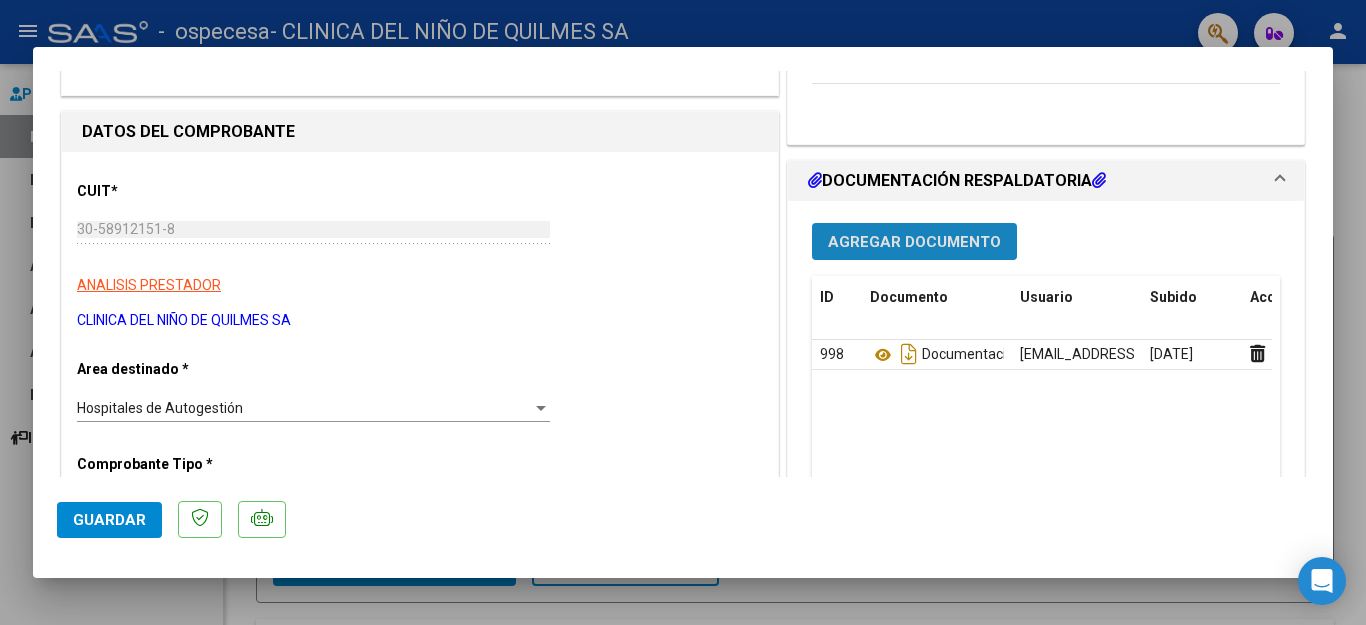 click on "Agregar Documento" at bounding box center [914, 242] 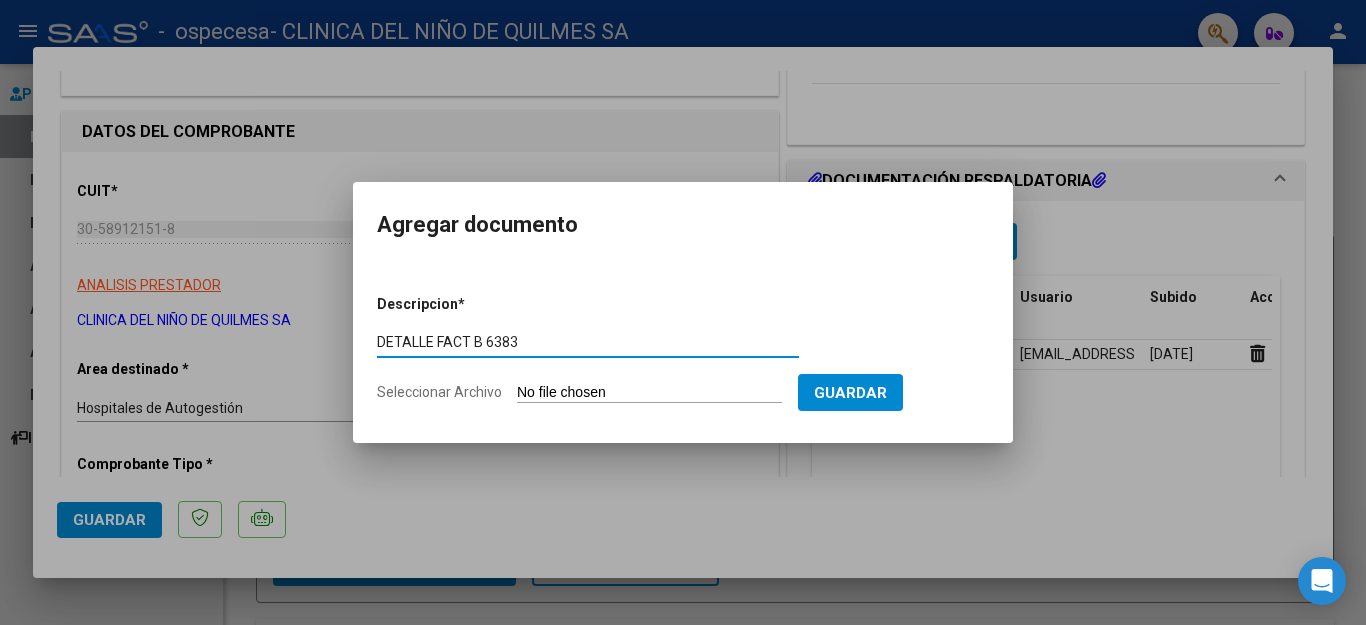 type on "DETALLE FACT B 6383" 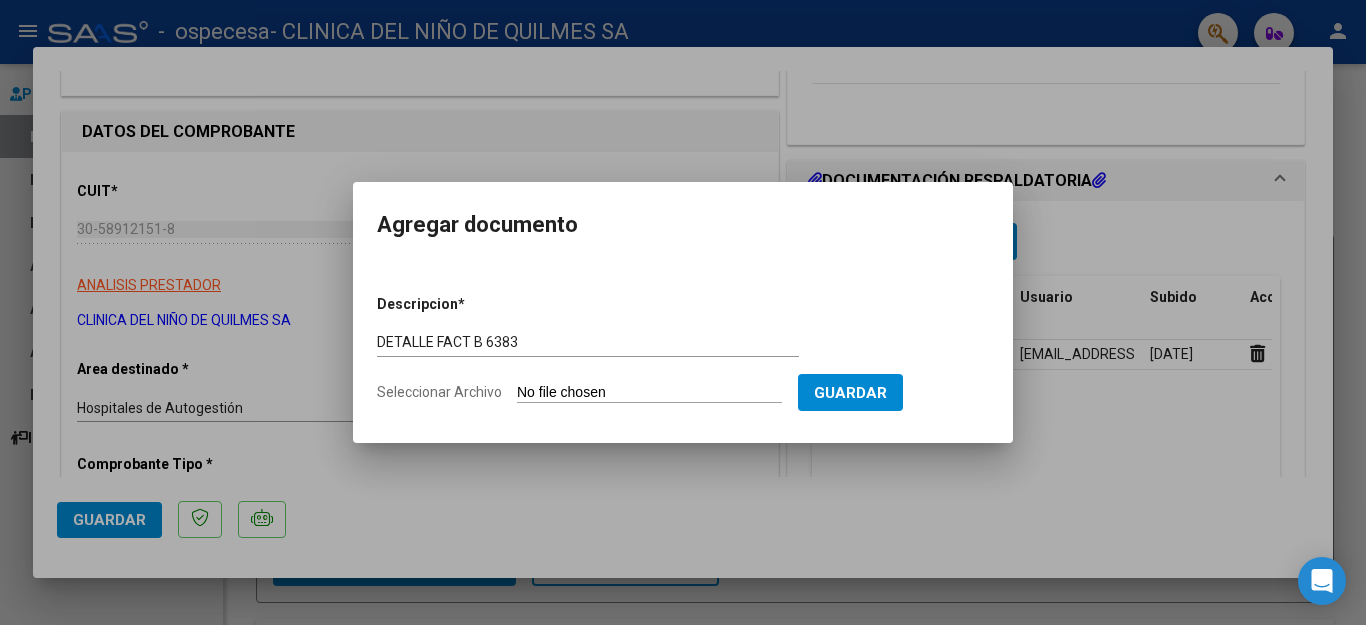 click on "Seleccionar Archivo" at bounding box center [649, 393] 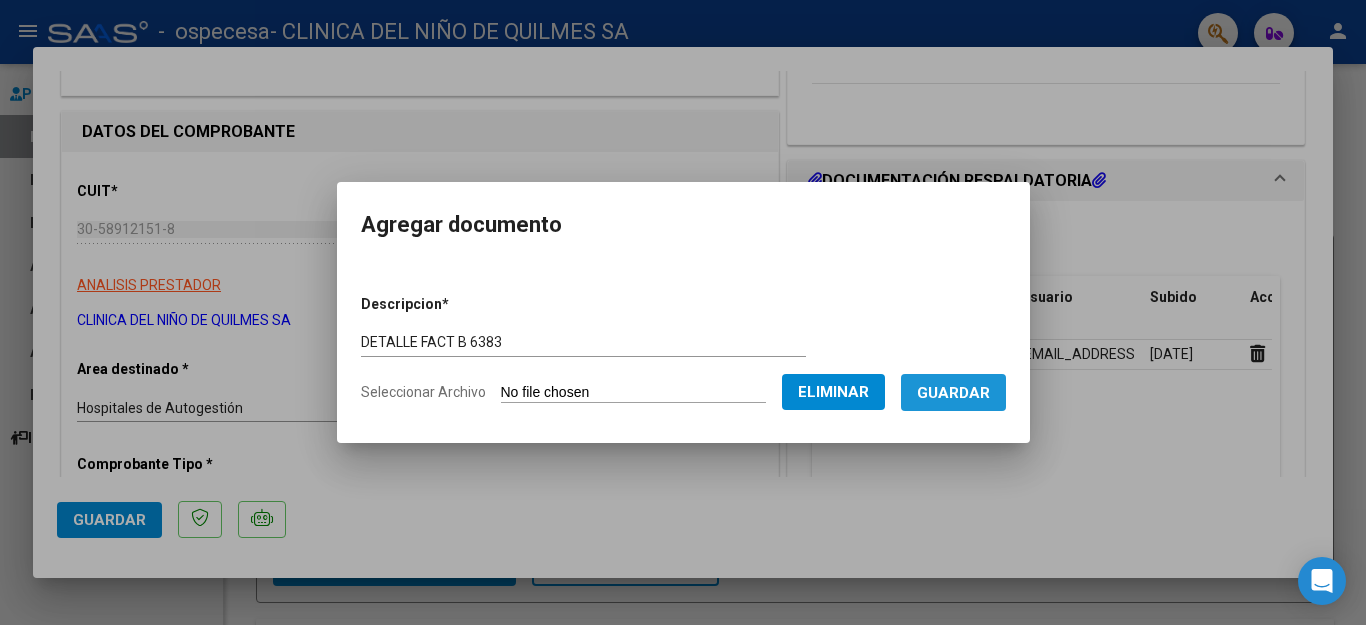 click on "Guardar" at bounding box center (953, 393) 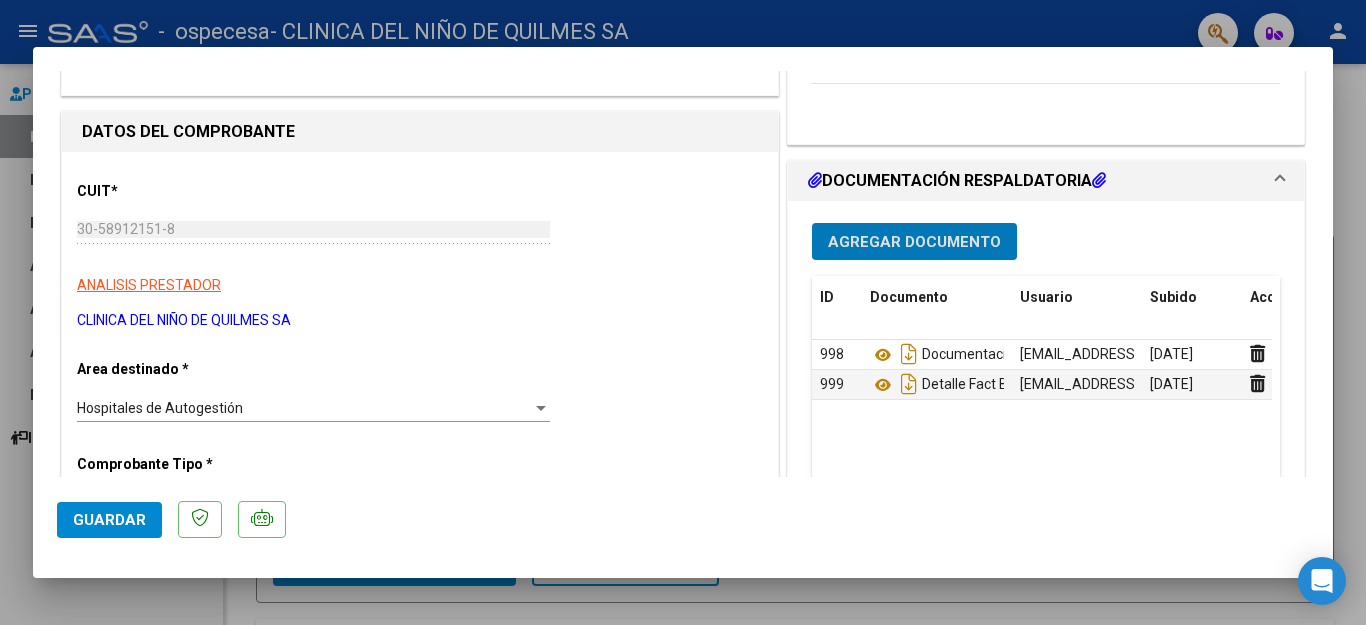 click at bounding box center (541, 408) 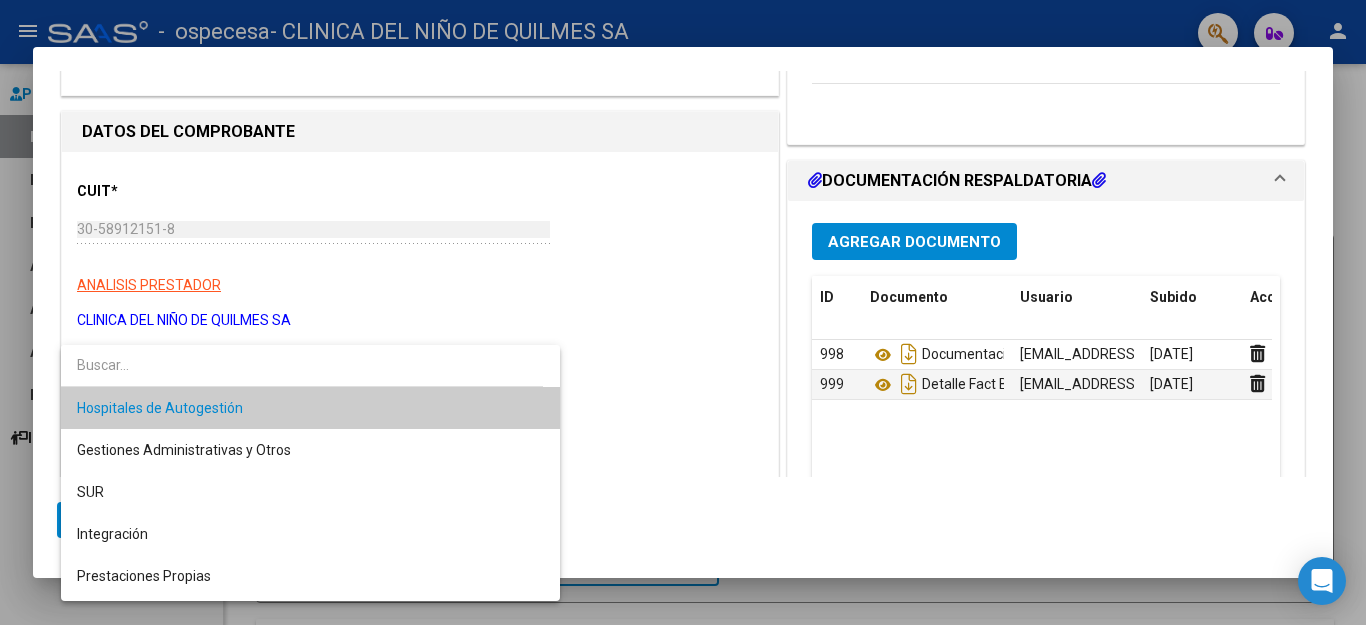 click on "Hospitales de Autogestión" at bounding box center (310, 408) 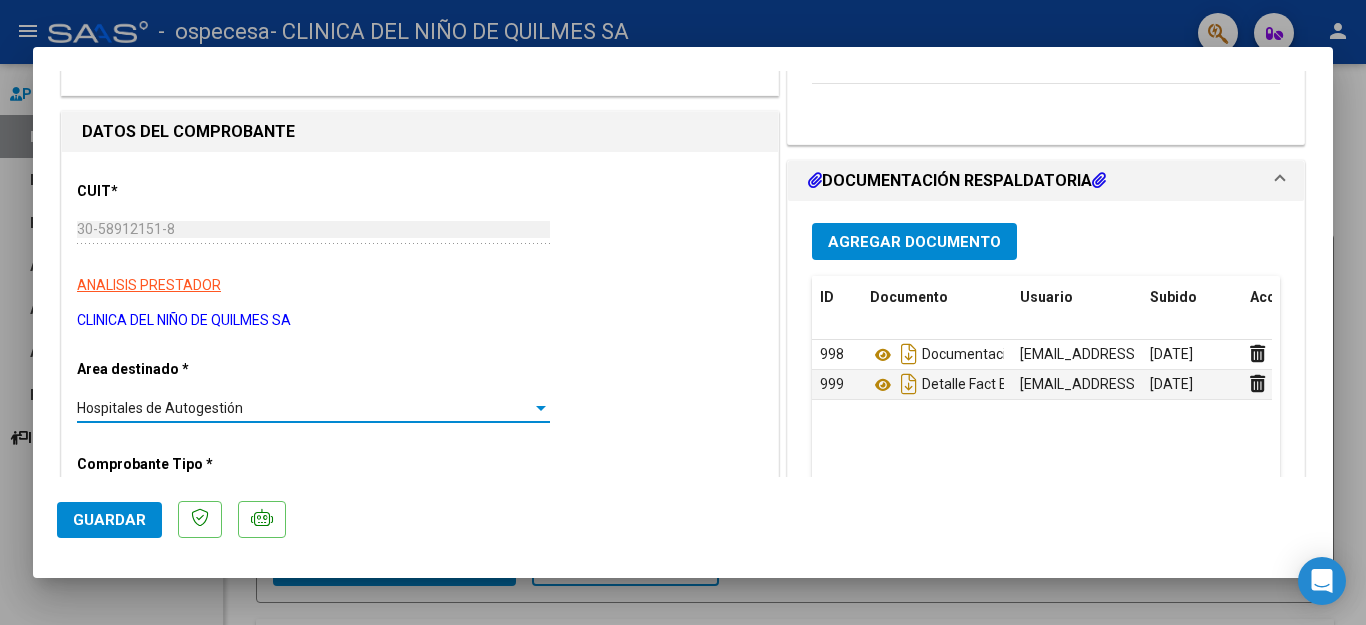 click on "Guardar" 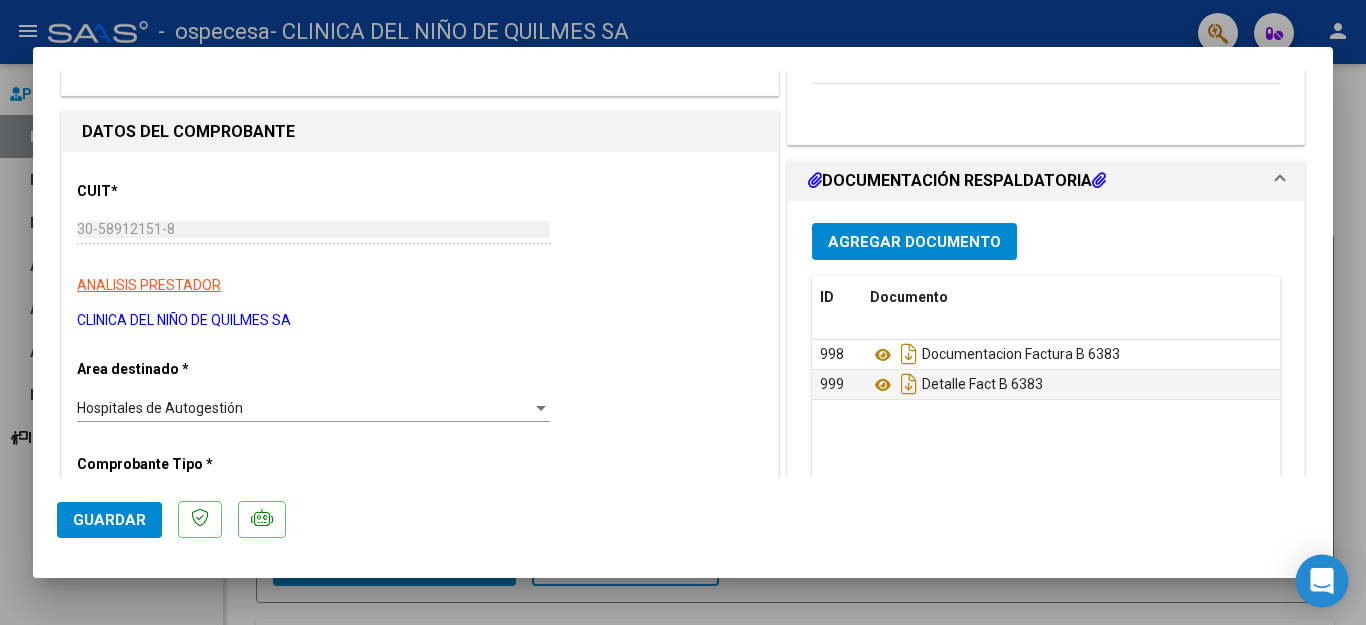 click 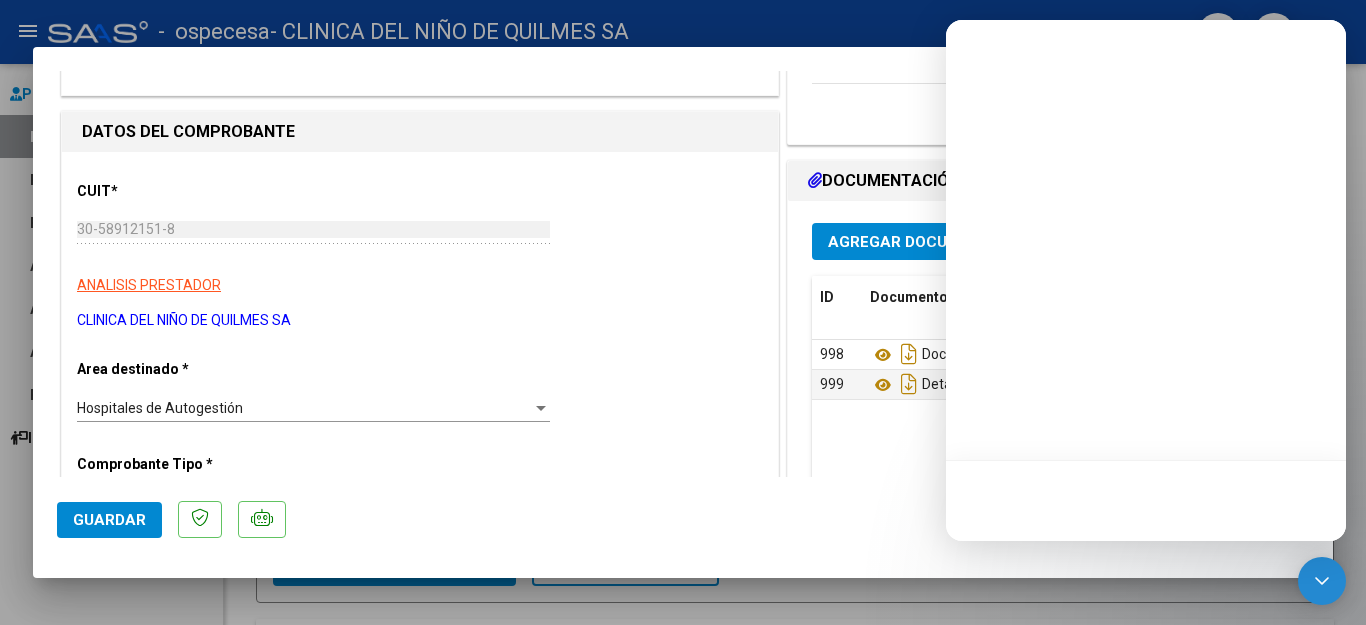click on "CUIT  *   30-58912151-8 Ingresar CUIT  ANALISIS PRESTADOR  CLINICA DEL NIÑO DE QUILMES SA  ARCA Padrón  Area destinado * Hospitales de Autogestión Seleccionar Area  Comprobante Tipo * Factura B Seleccionar Tipo Punto de Venta  *   18 Ingresar el Nro.  Número  *   6383 Ingresar el Nro.  Monto  *   $ 4.313.530,04 Ingresar el monto  [GEOGRAPHIC_DATA].  *   [DATE] Ingresar la fecha  CAE / CAEA (no ingrese CAI)    75278509079480 Ingresar el CAE o CAEA (no ingrese CAI)  Fecha de Vencimiento    Ingresar la fecha  Ref. Externa    Ingresar la ref.  N° Liquidación    Ingresar el N° Liquidación" at bounding box center (420, 761) 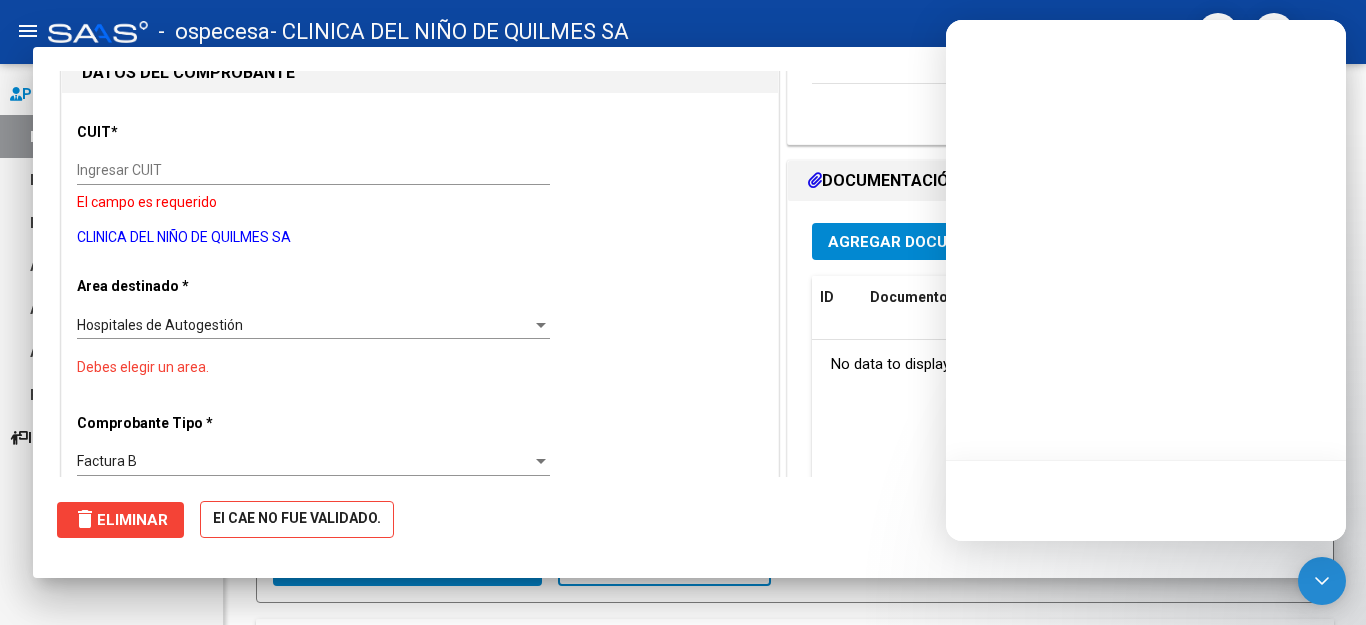 scroll, scrollTop: 0, scrollLeft: 0, axis: both 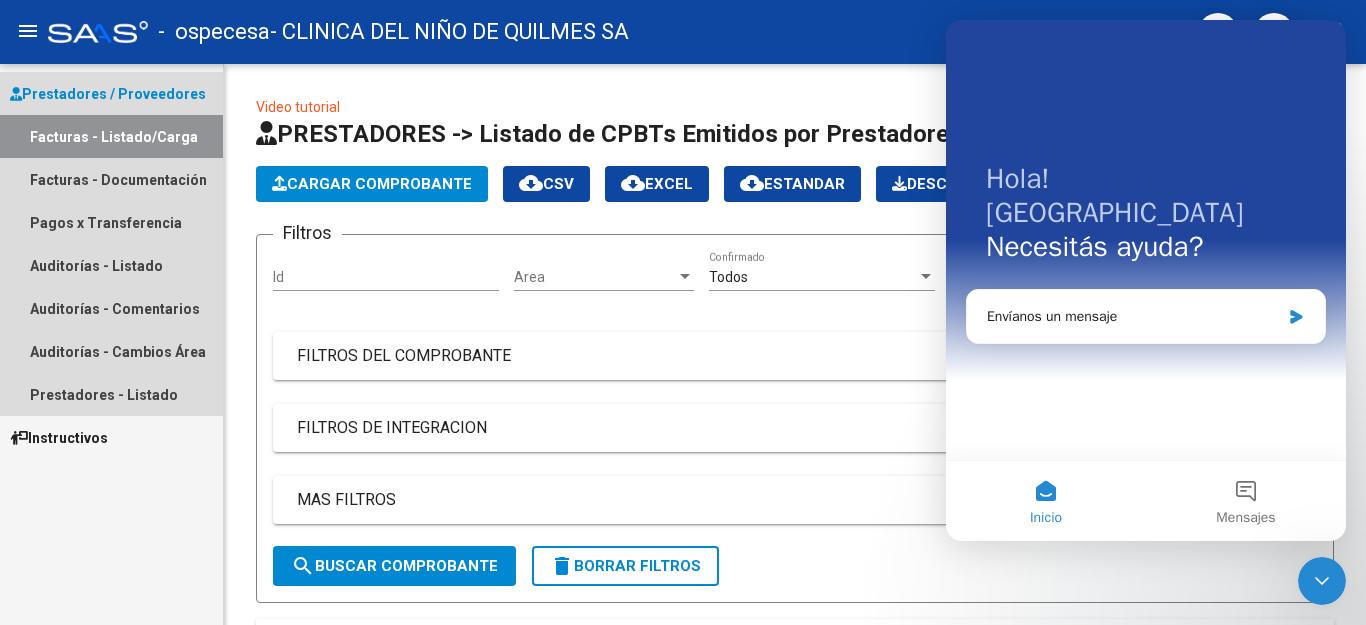 click on "Prestadores / Proveedores" at bounding box center (108, 94) 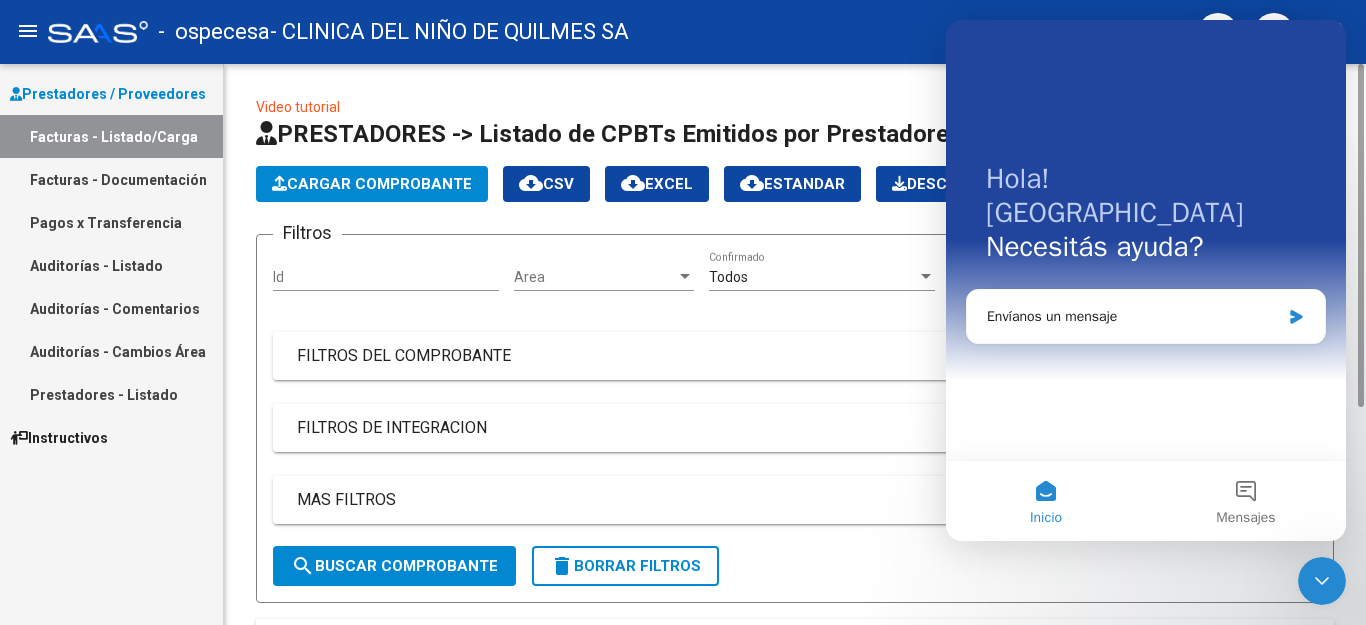 scroll, scrollTop: 400, scrollLeft: 0, axis: vertical 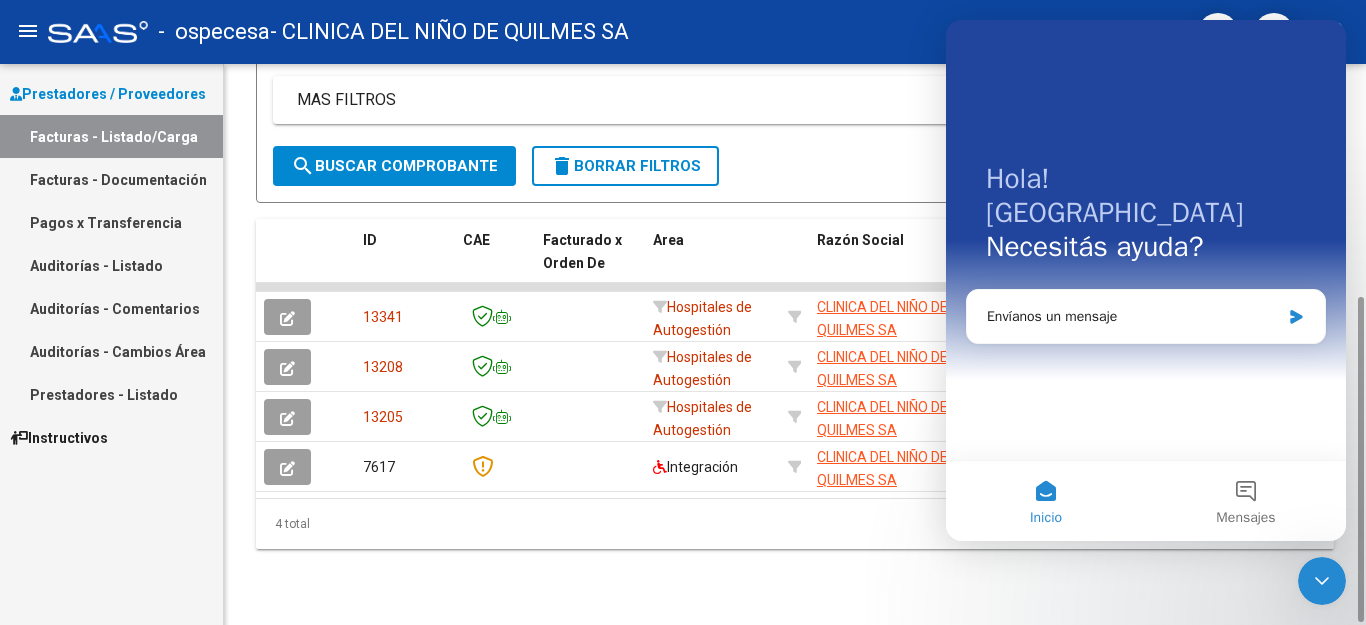 click on "search  Buscar Comprobante" 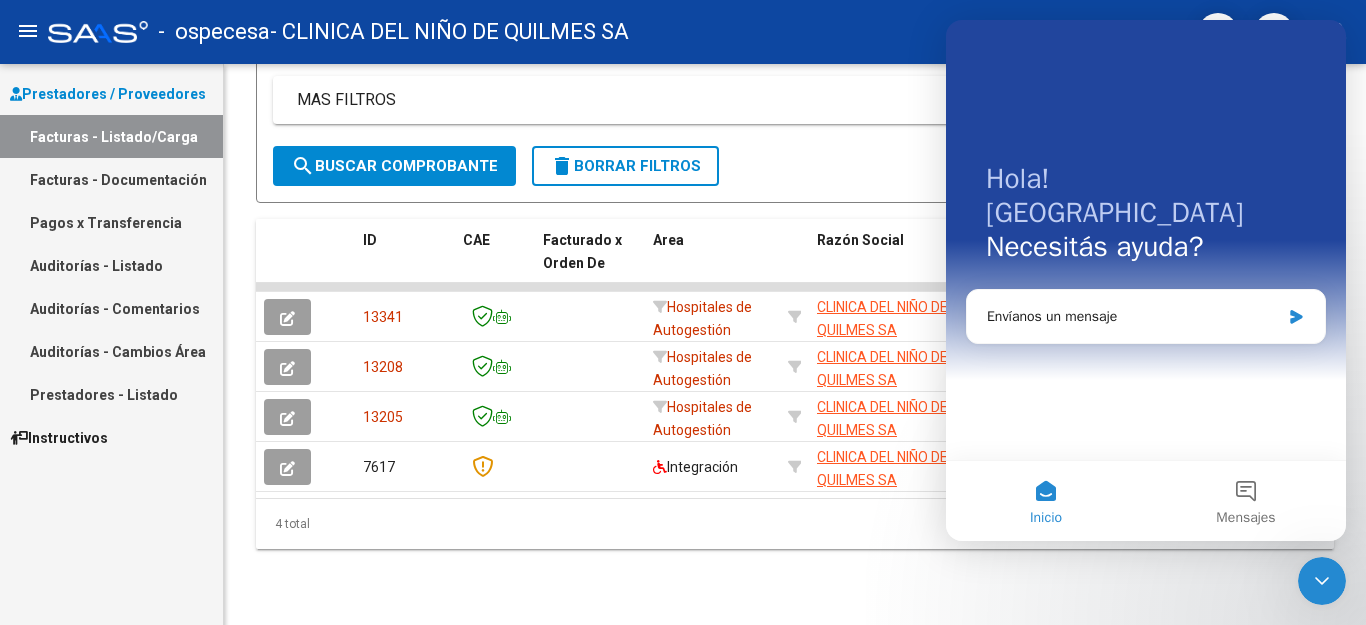 click on "Facturas - Listado/Carga" at bounding box center [111, 136] 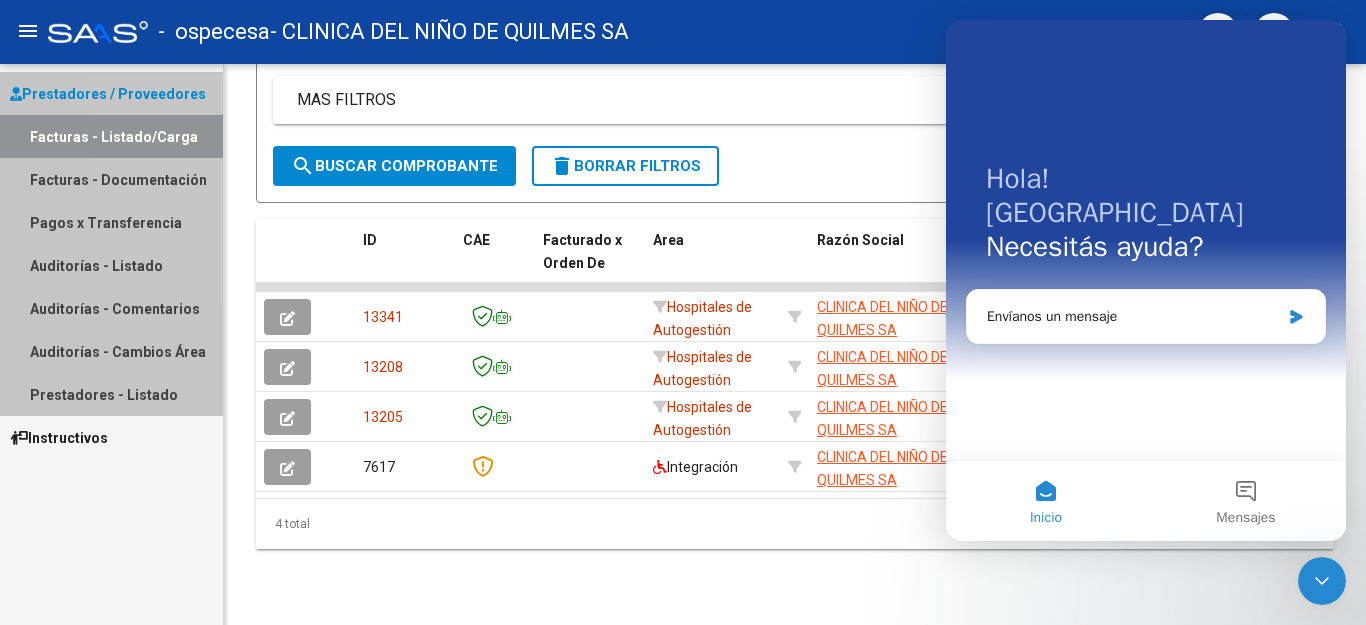 click on "Facturas - Listado/Carga" at bounding box center [111, 136] 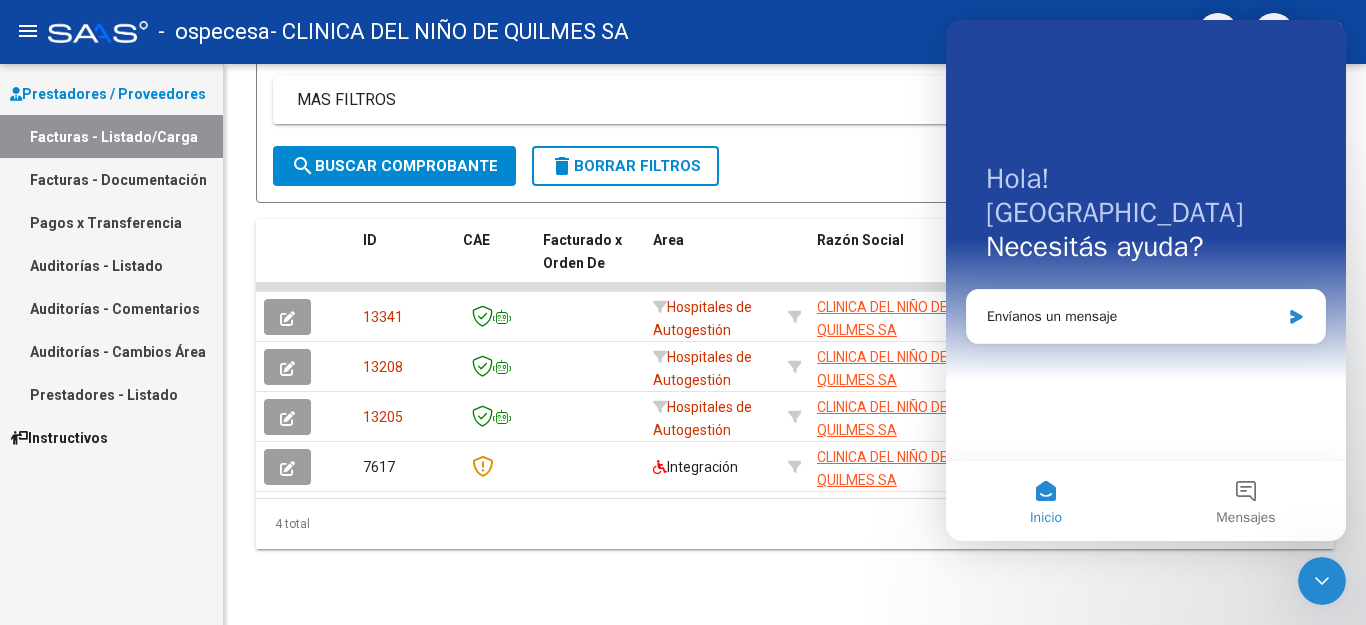 click on "Facturas - Listado/Carga" at bounding box center (111, 136) 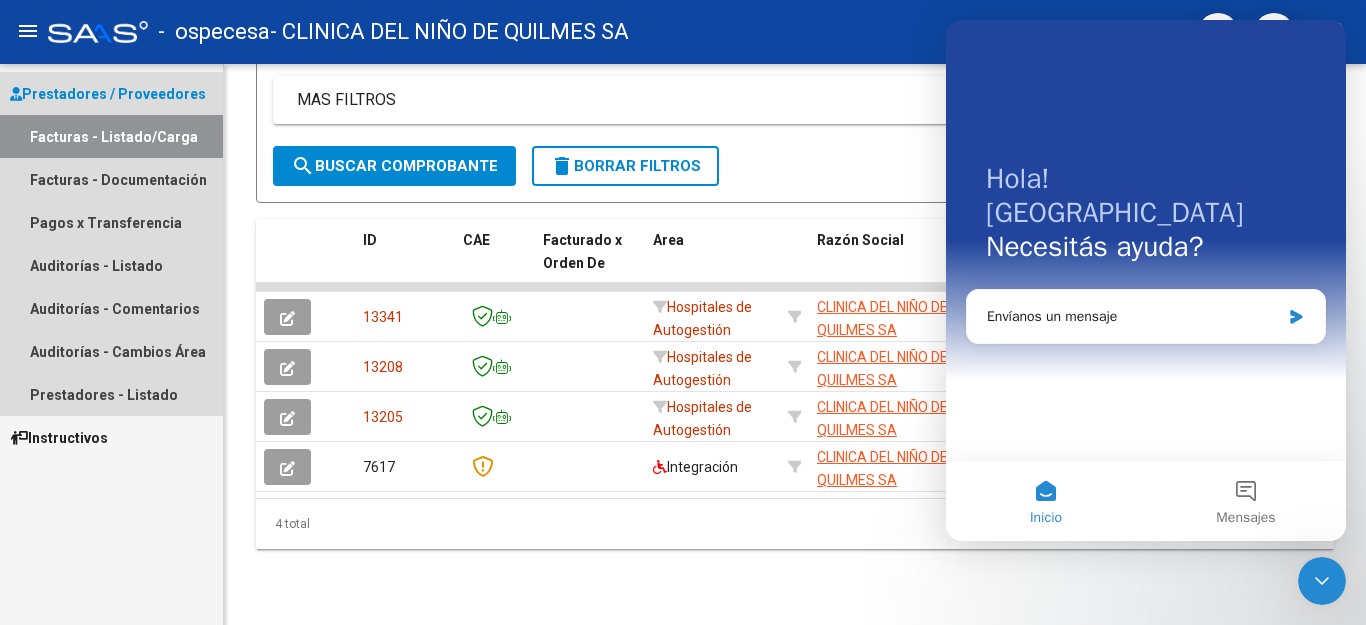 click on "Facturas - Listado/Carga" at bounding box center (111, 136) 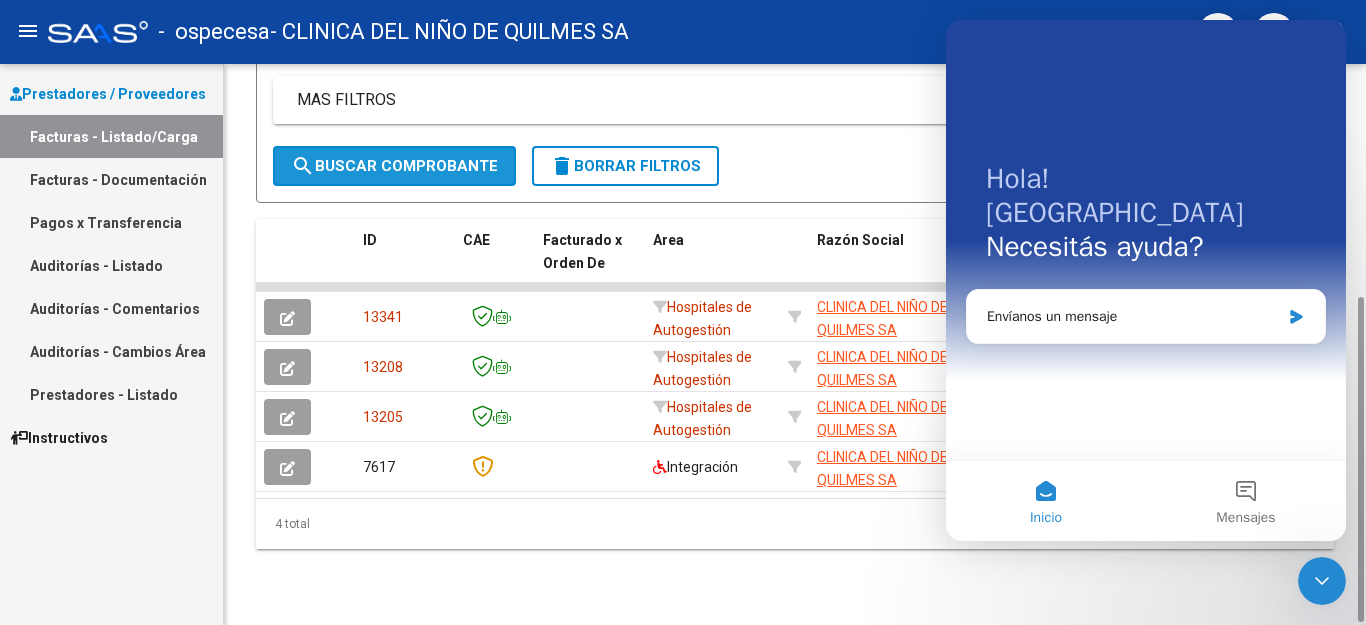 click on "search  Buscar Comprobante" 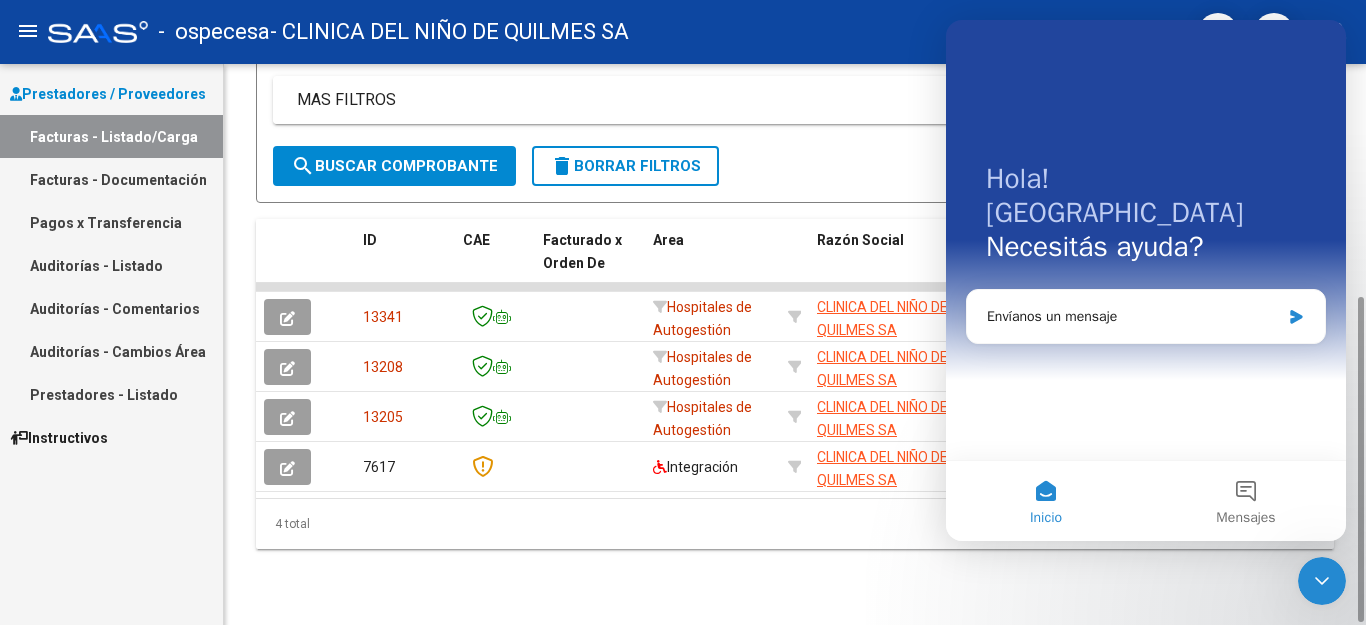 click on "MAS FILTROS" at bounding box center (795, 100) 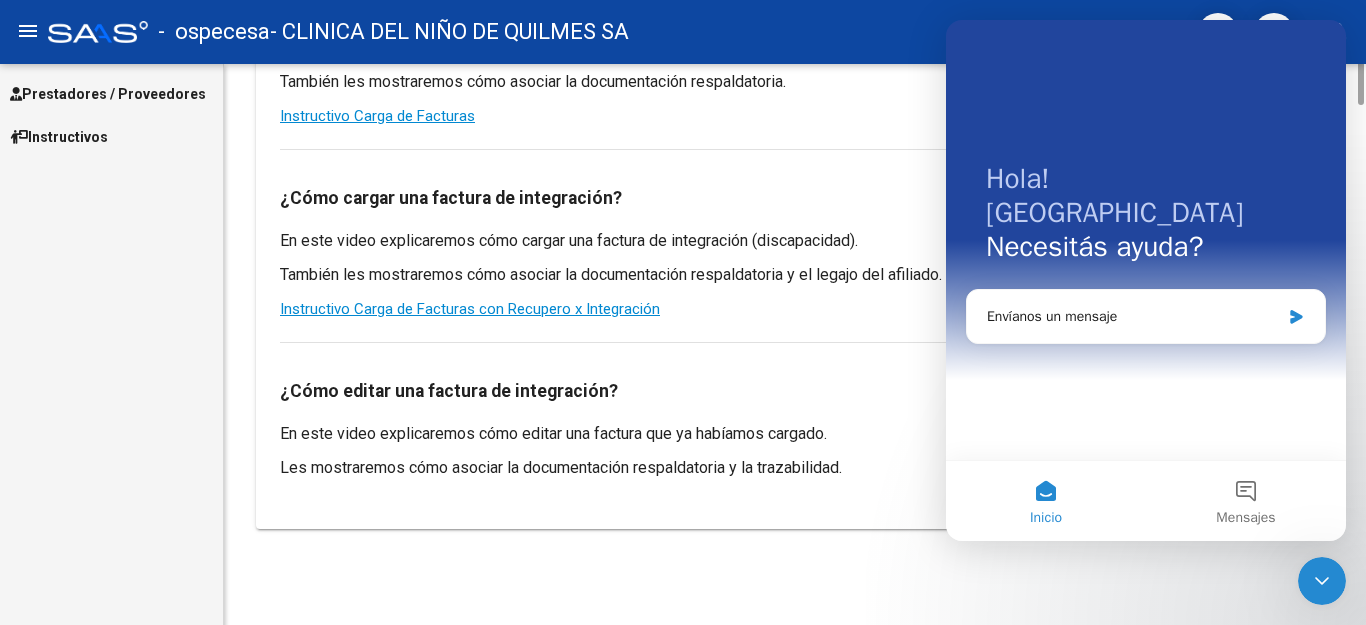 scroll, scrollTop: 0, scrollLeft: 0, axis: both 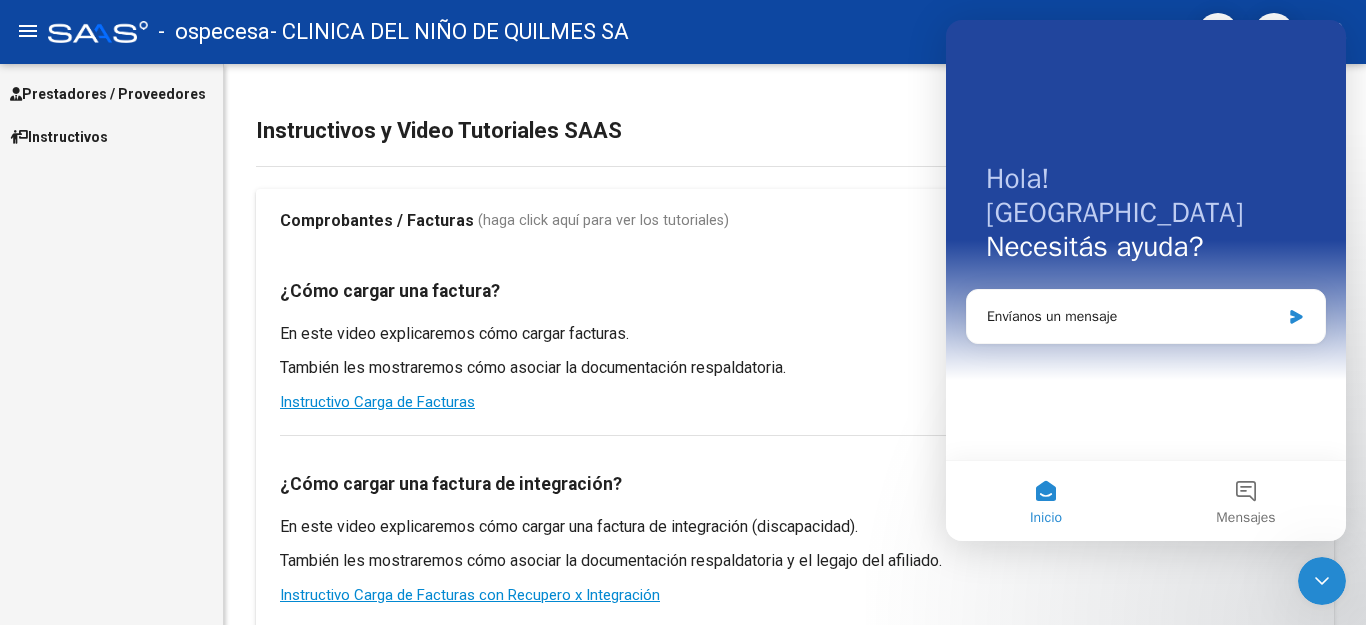 click on "Inicio" at bounding box center [1046, 501] 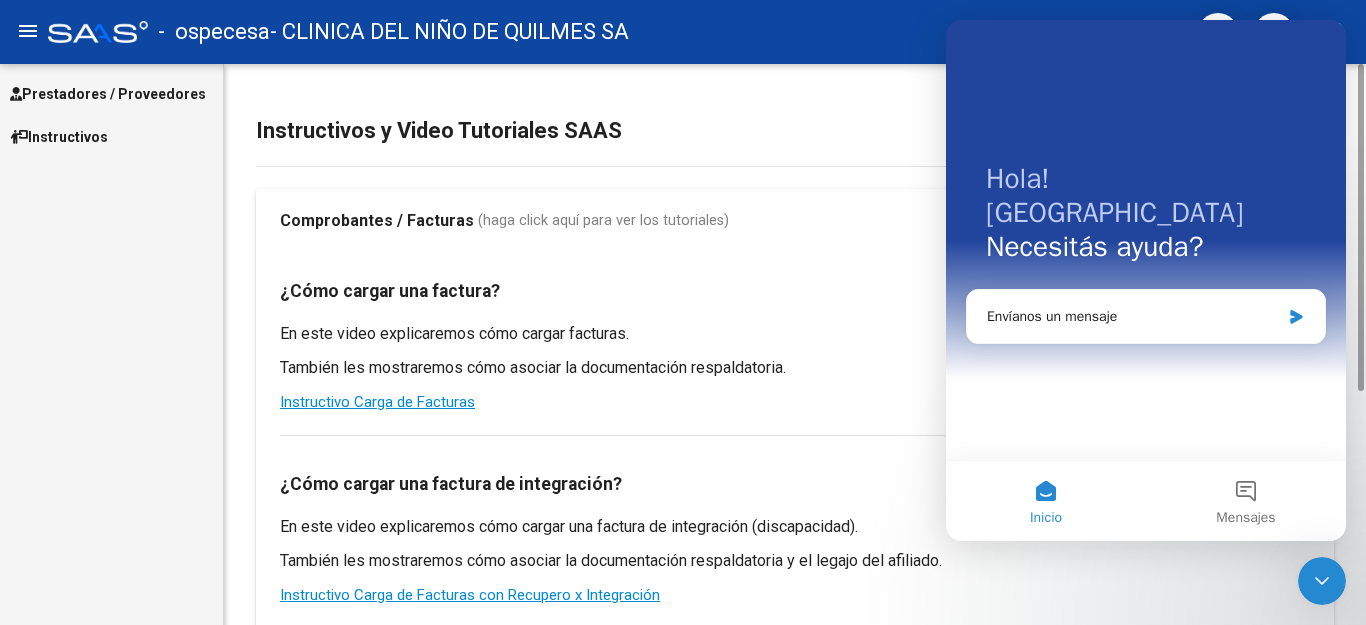 click on "En este video explicaremos cómo cargar una factura de integración (discapacidad). También les mostraremos cómo asociar la documentación respaldatoria y el legajo del afiliado. Instructivo Carga de Facturas con Recupero x Integración" at bounding box center (795, 561) 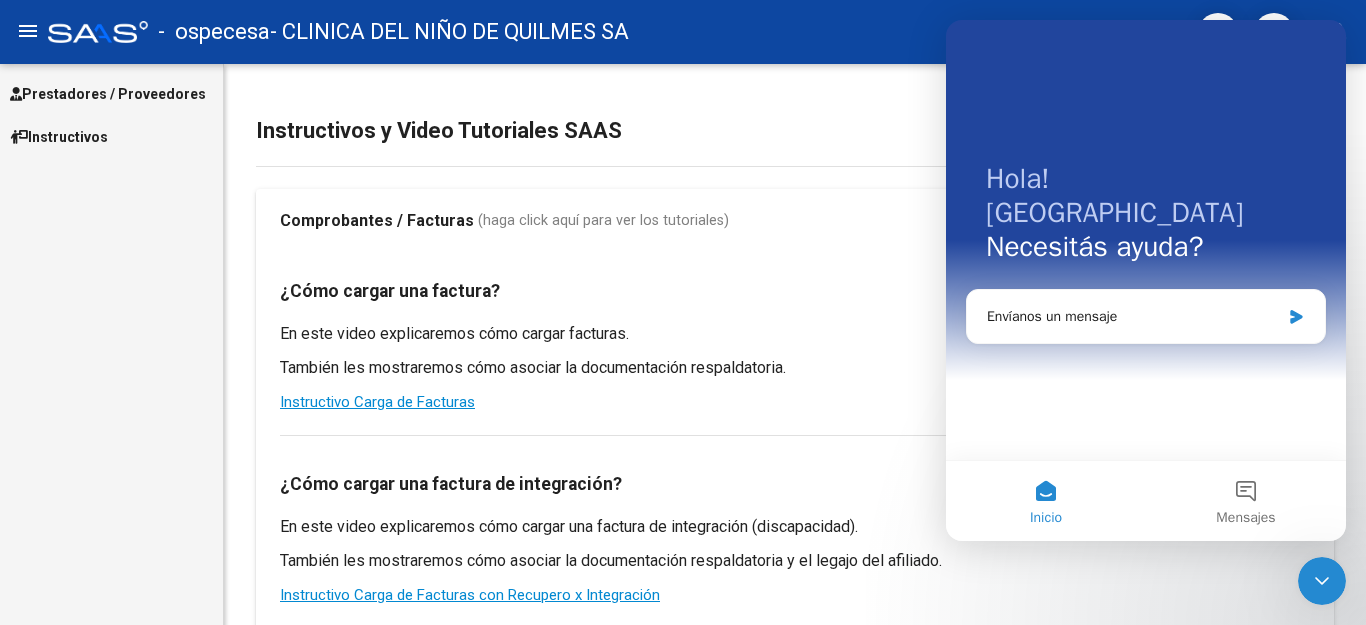 click 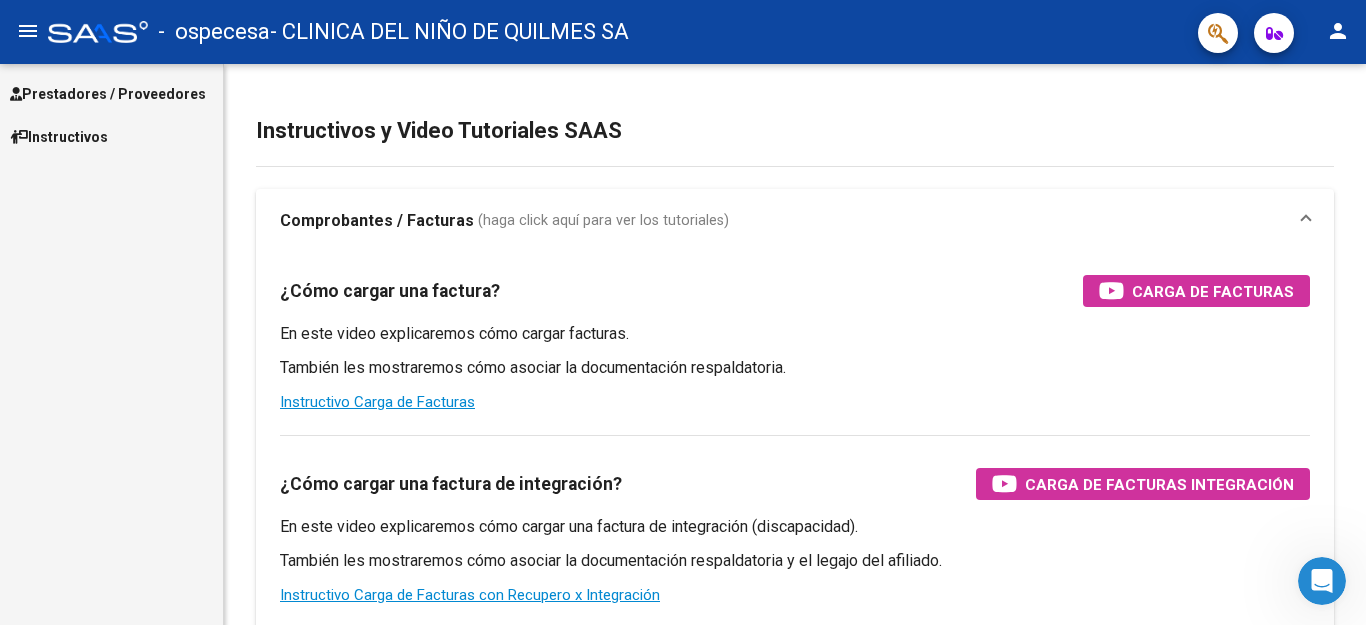 scroll, scrollTop: 0, scrollLeft: 0, axis: both 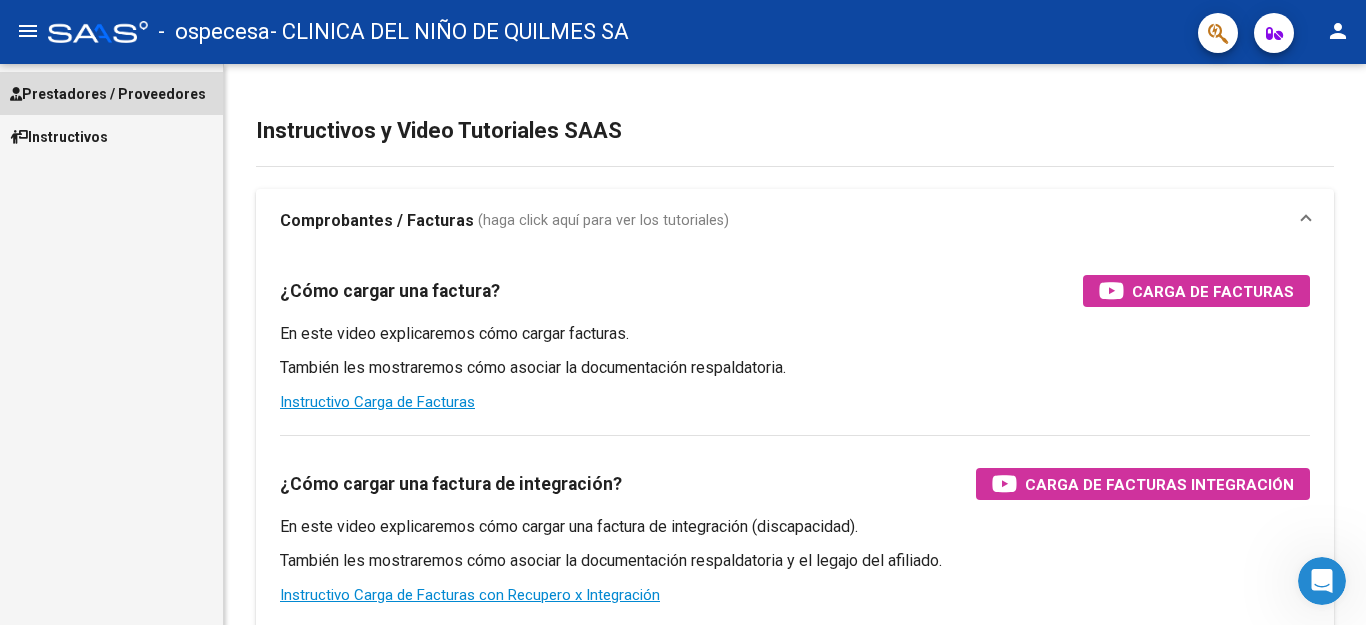 click on "Prestadores / Proveedores" at bounding box center (108, 94) 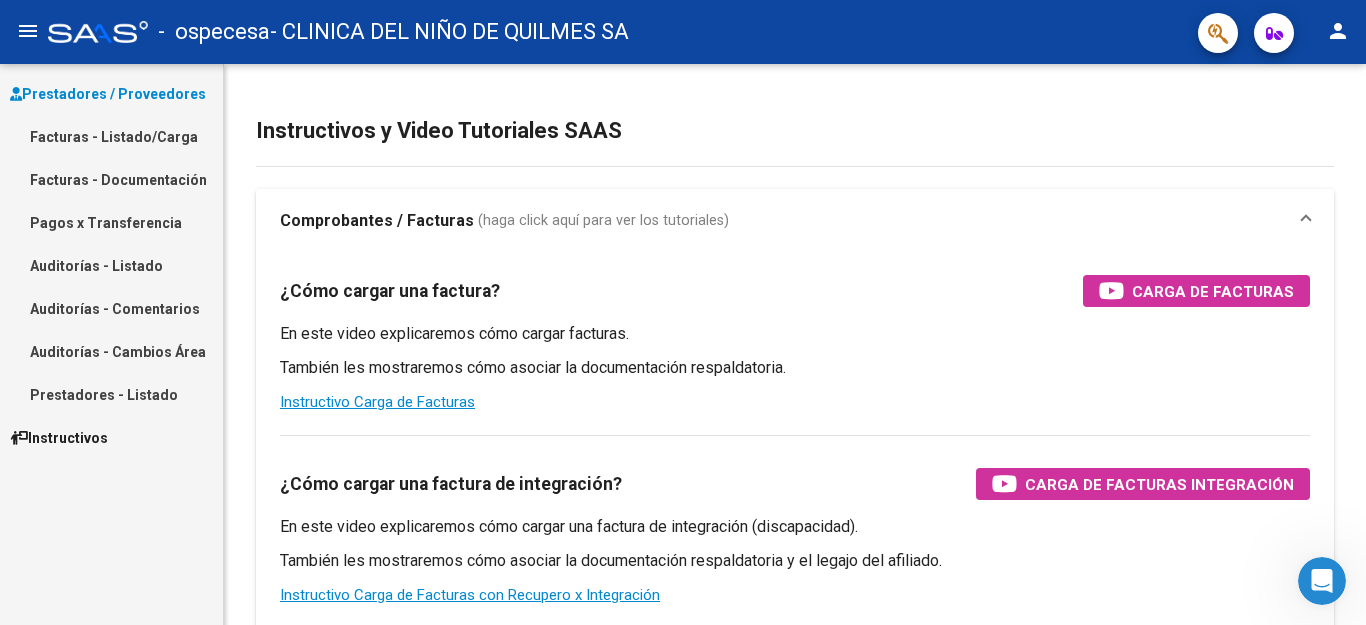 click on "Facturas - Listado/Carga" at bounding box center (111, 136) 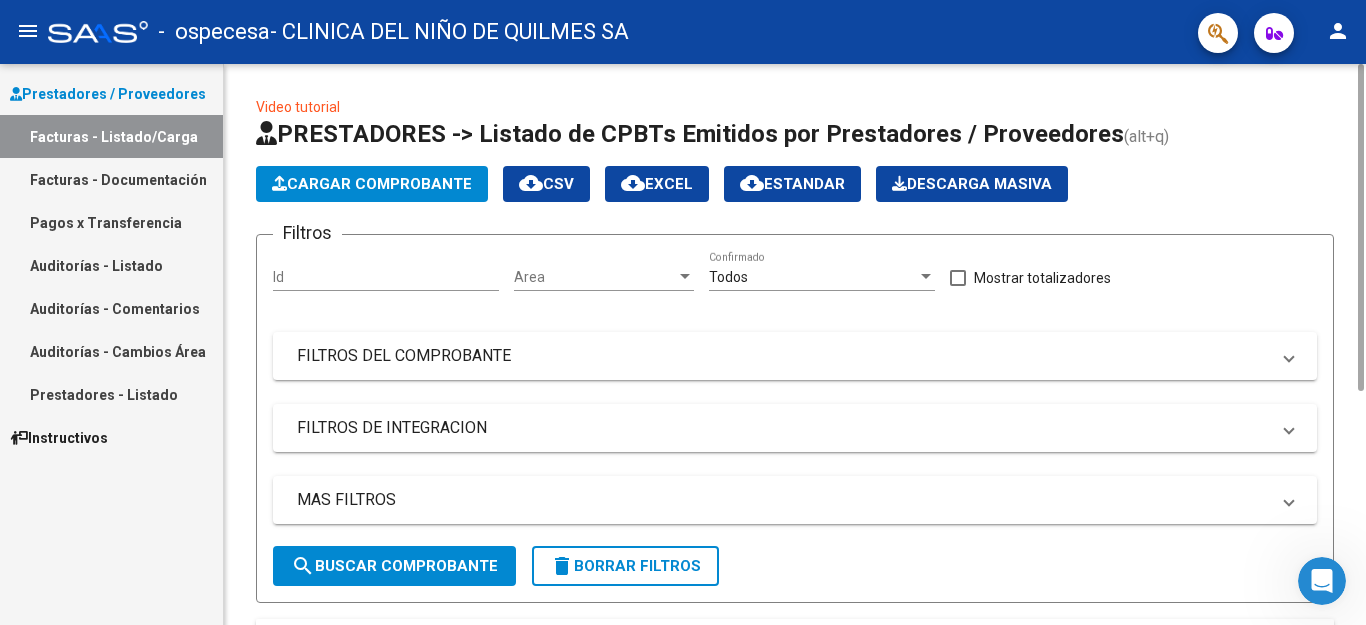 scroll, scrollTop: 400, scrollLeft: 0, axis: vertical 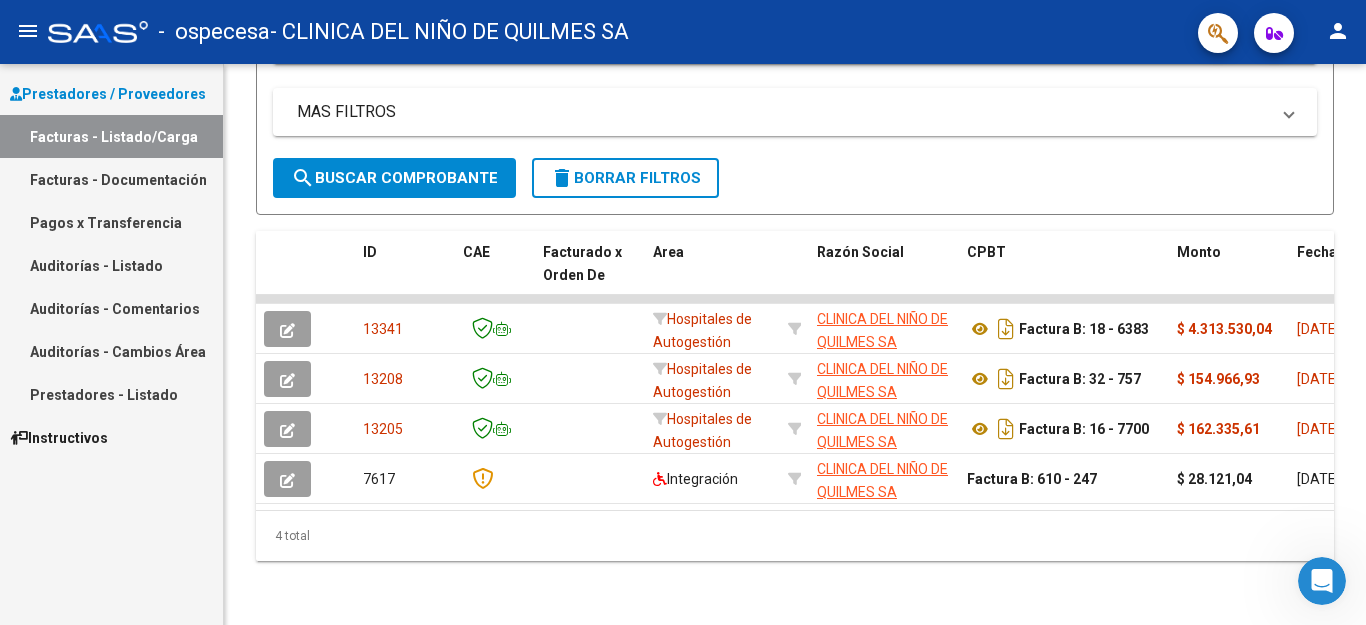 click on "Facturas - Listado/Carga" at bounding box center (111, 136) 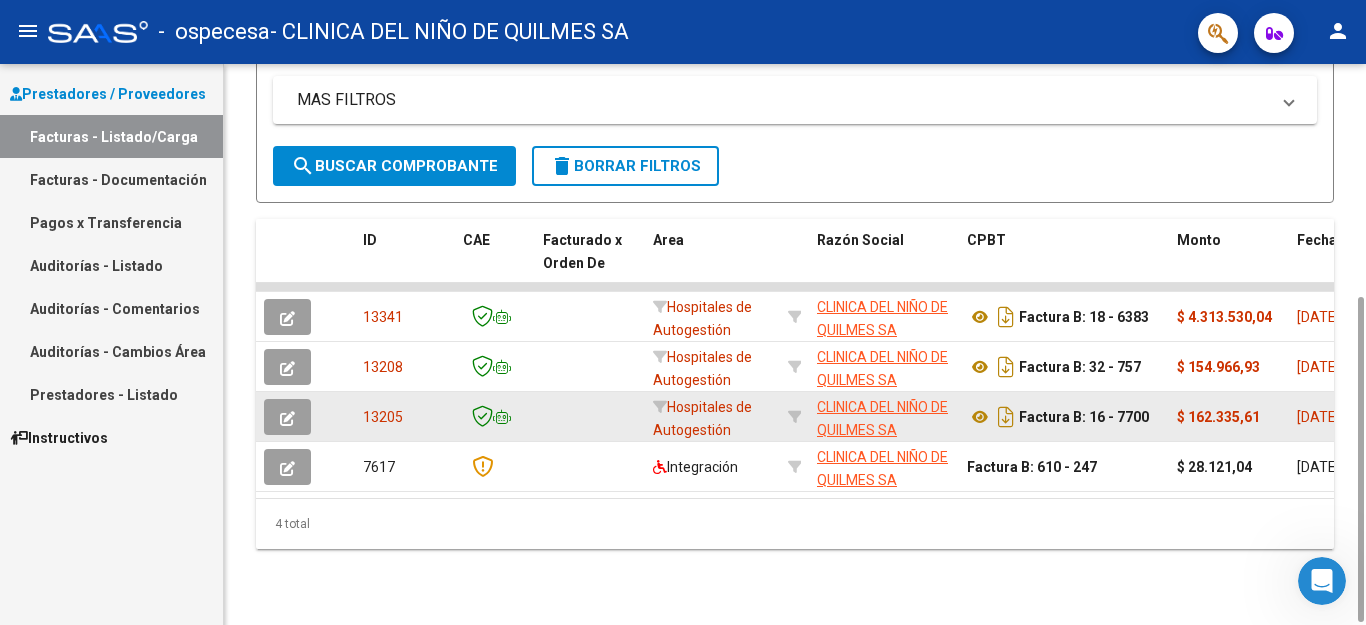 scroll, scrollTop: 405, scrollLeft: 0, axis: vertical 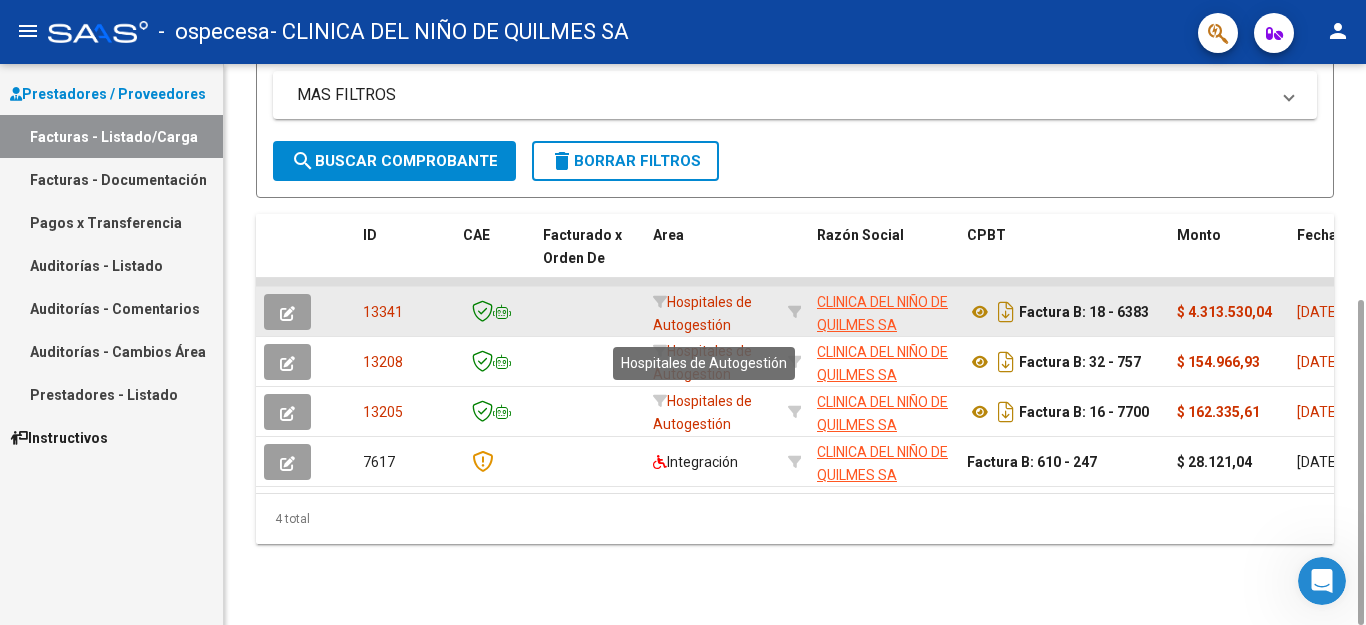 drag, startPoint x: 1349, startPoint y: 529, endPoint x: 665, endPoint y: 310, distance: 718.20404 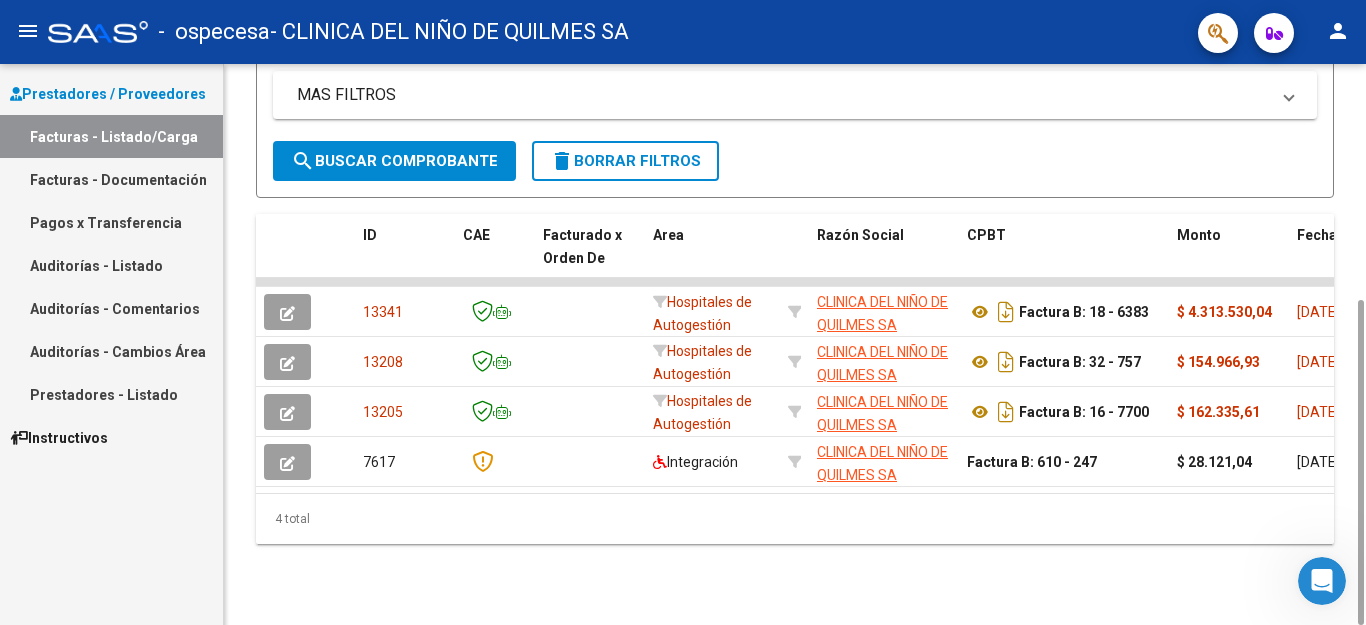 drag, startPoint x: 696, startPoint y: 220, endPoint x: 611, endPoint y: 533, distance: 324.33624 